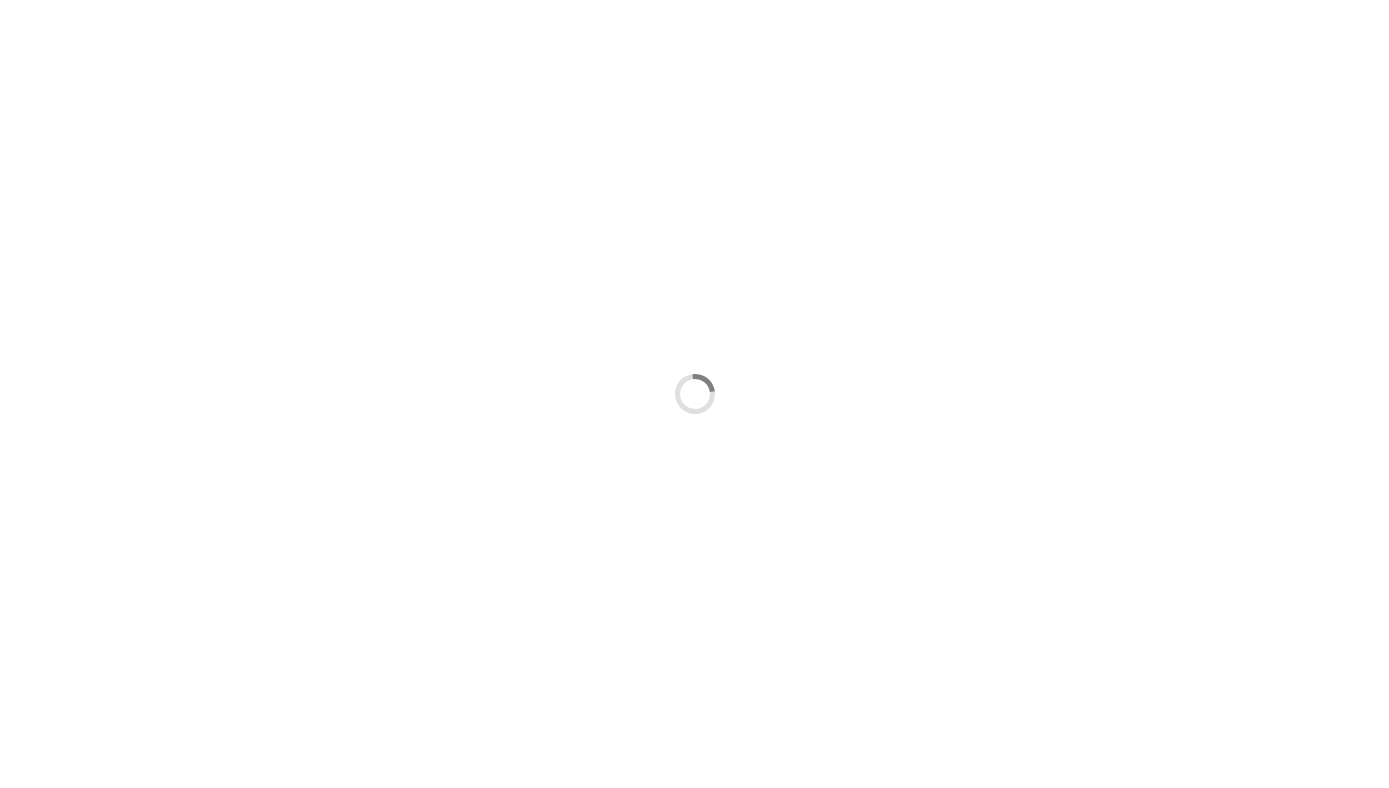 scroll, scrollTop: 0, scrollLeft: 0, axis: both 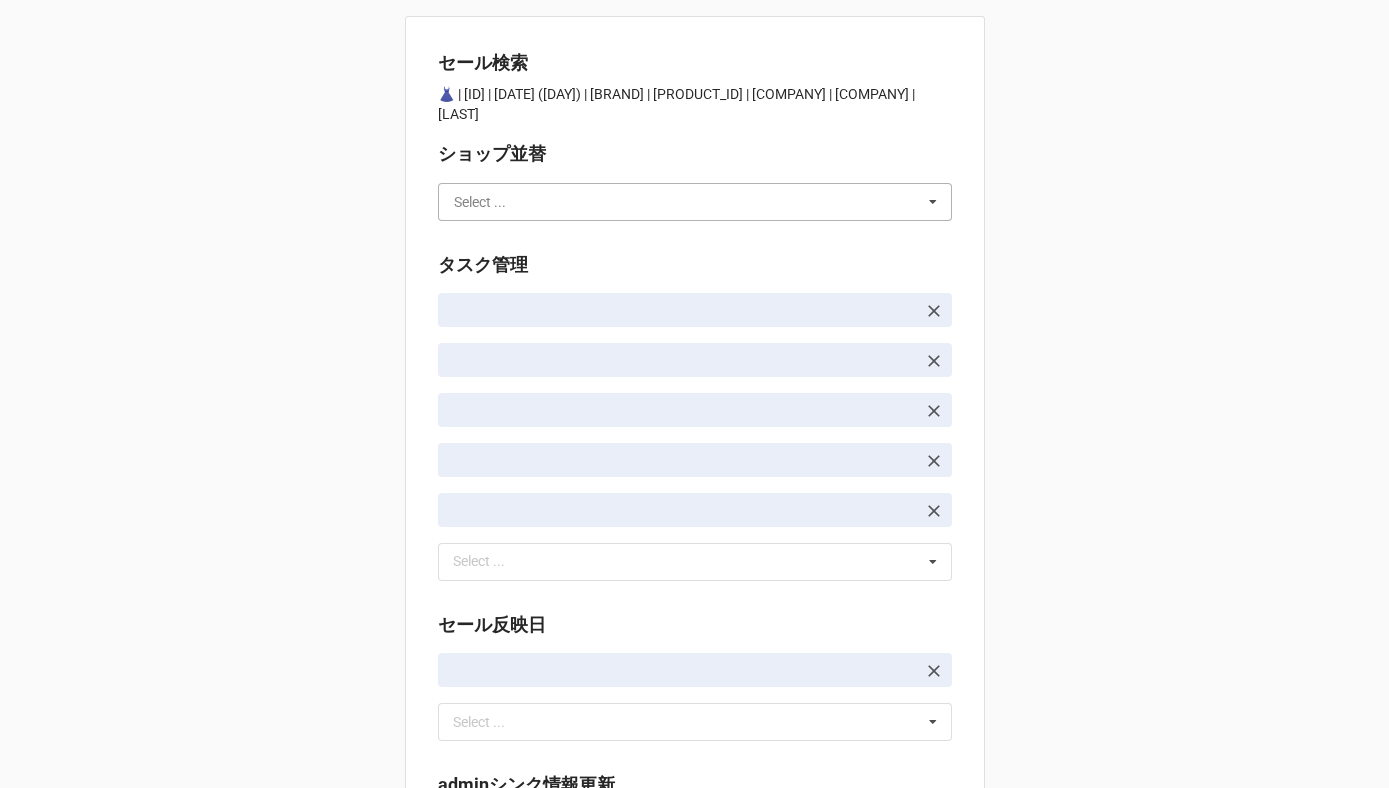 click at bounding box center [696, 202] 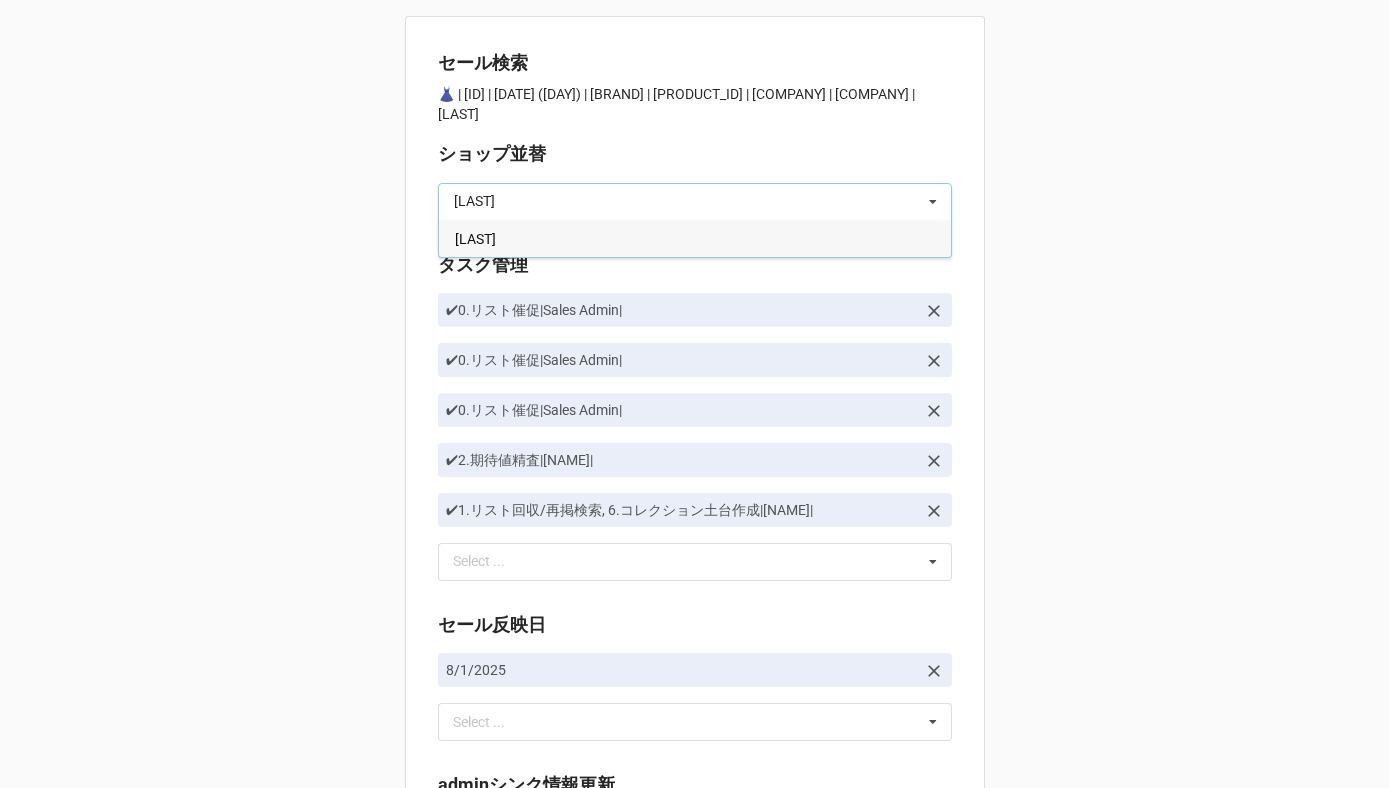 type on "[LAST]" 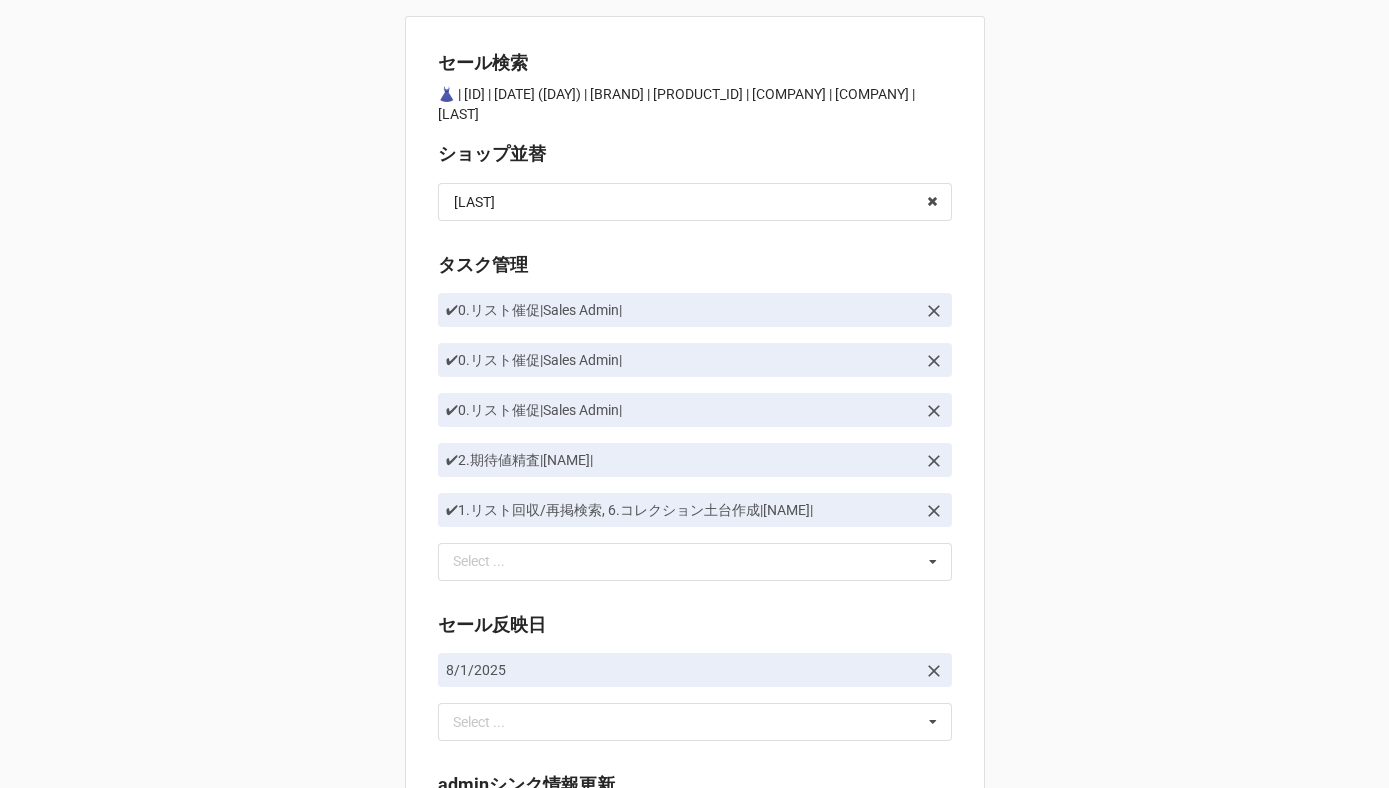scroll, scrollTop: 191, scrollLeft: 0, axis: vertical 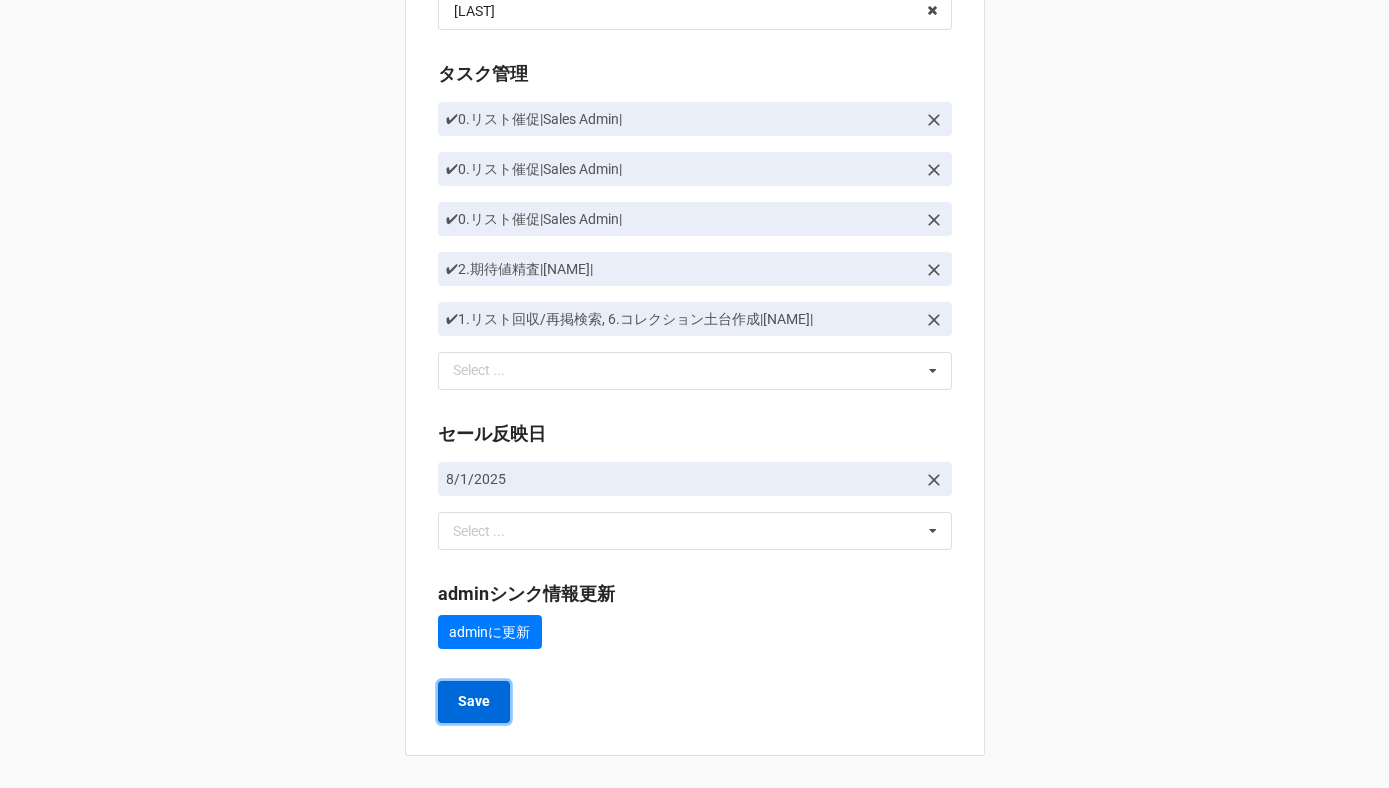 click on "Save" at bounding box center [474, 701] 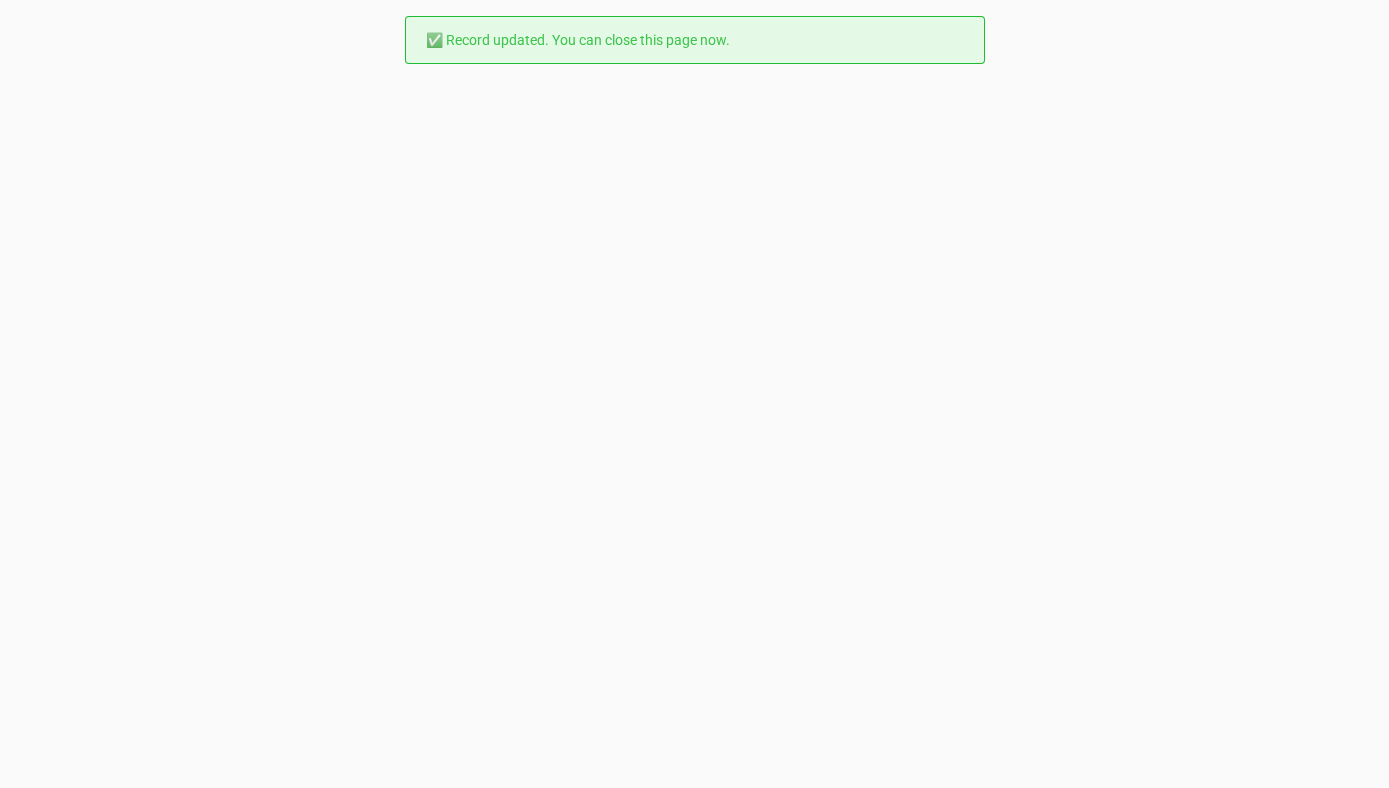 scroll, scrollTop: 0, scrollLeft: 0, axis: both 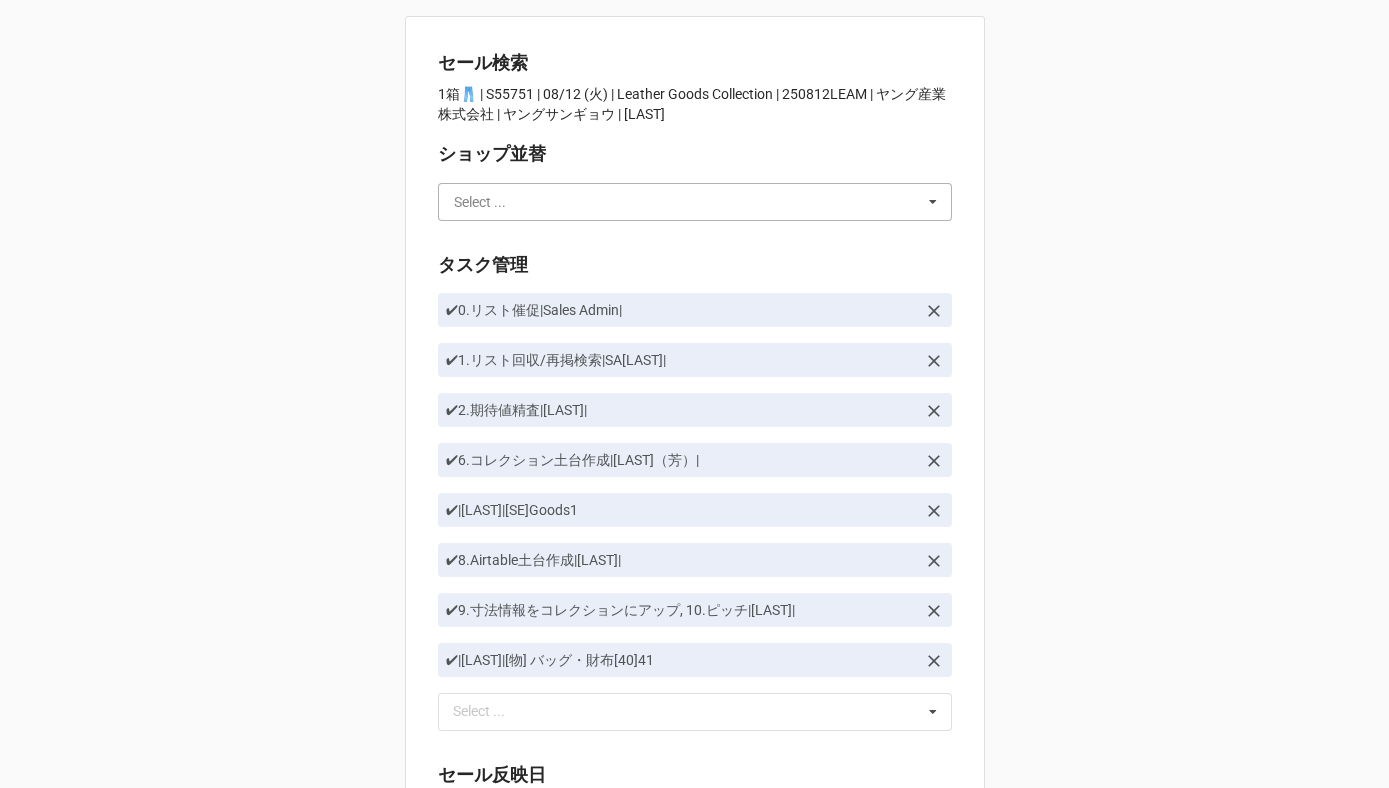 click at bounding box center (696, 202) 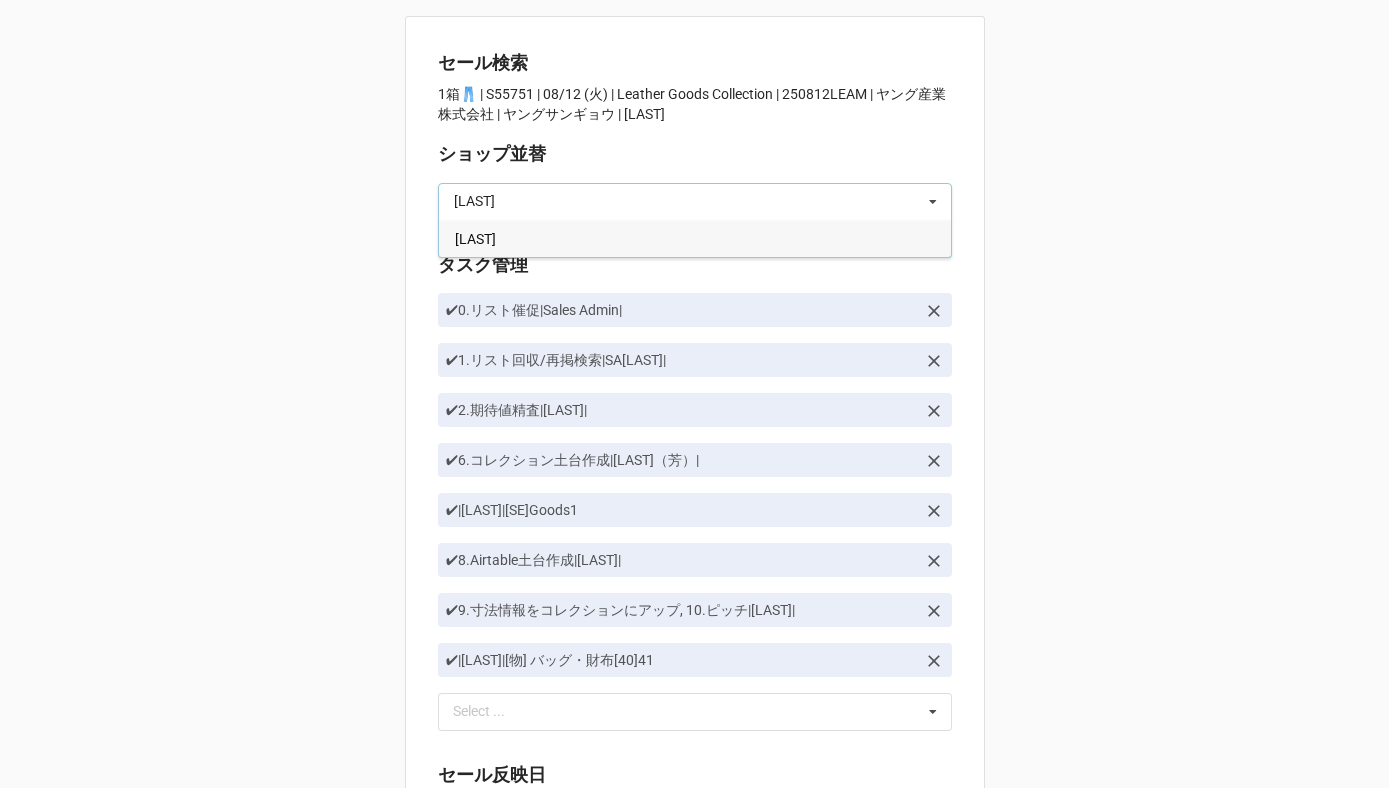 type on "[LAST]" 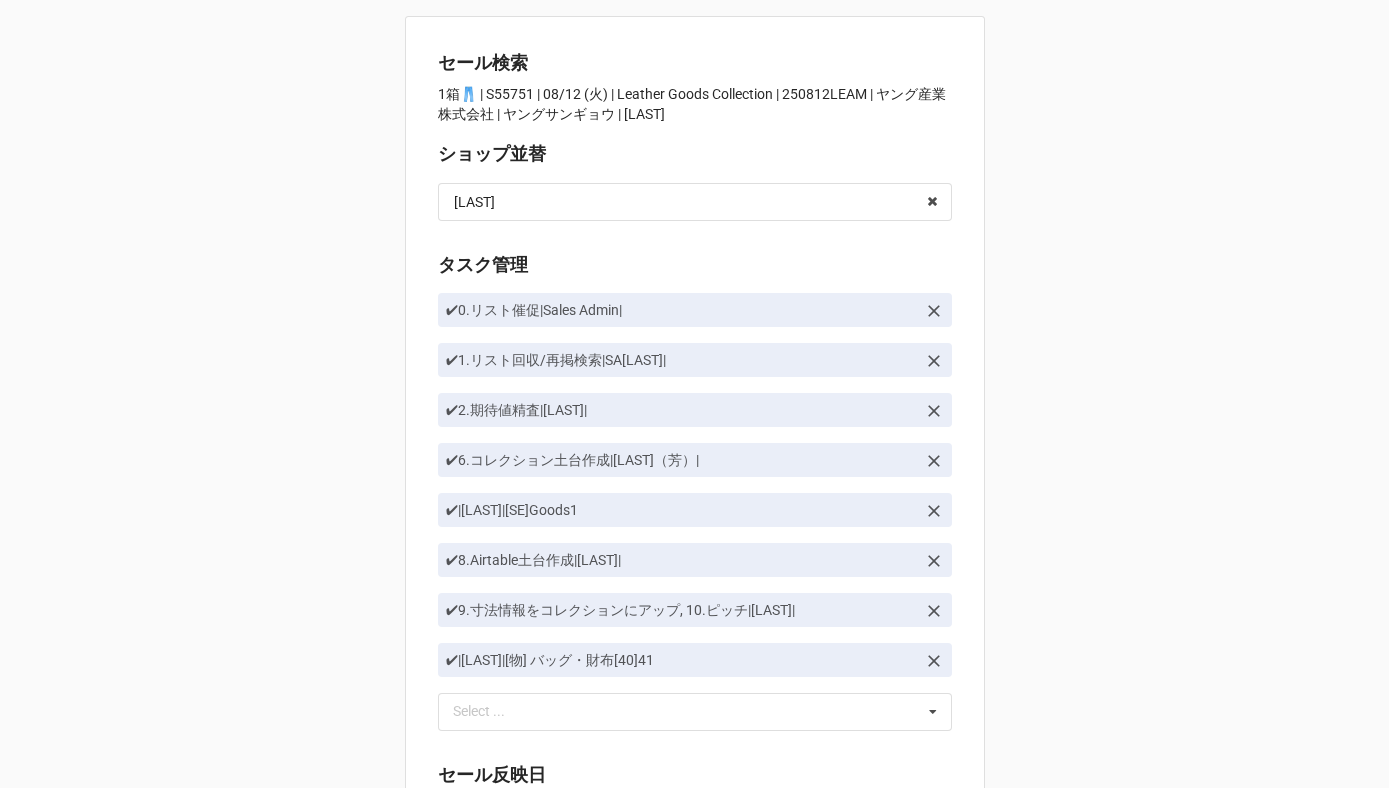 scroll, scrollTop: 341, scrollLeft: 0, axis: vertical 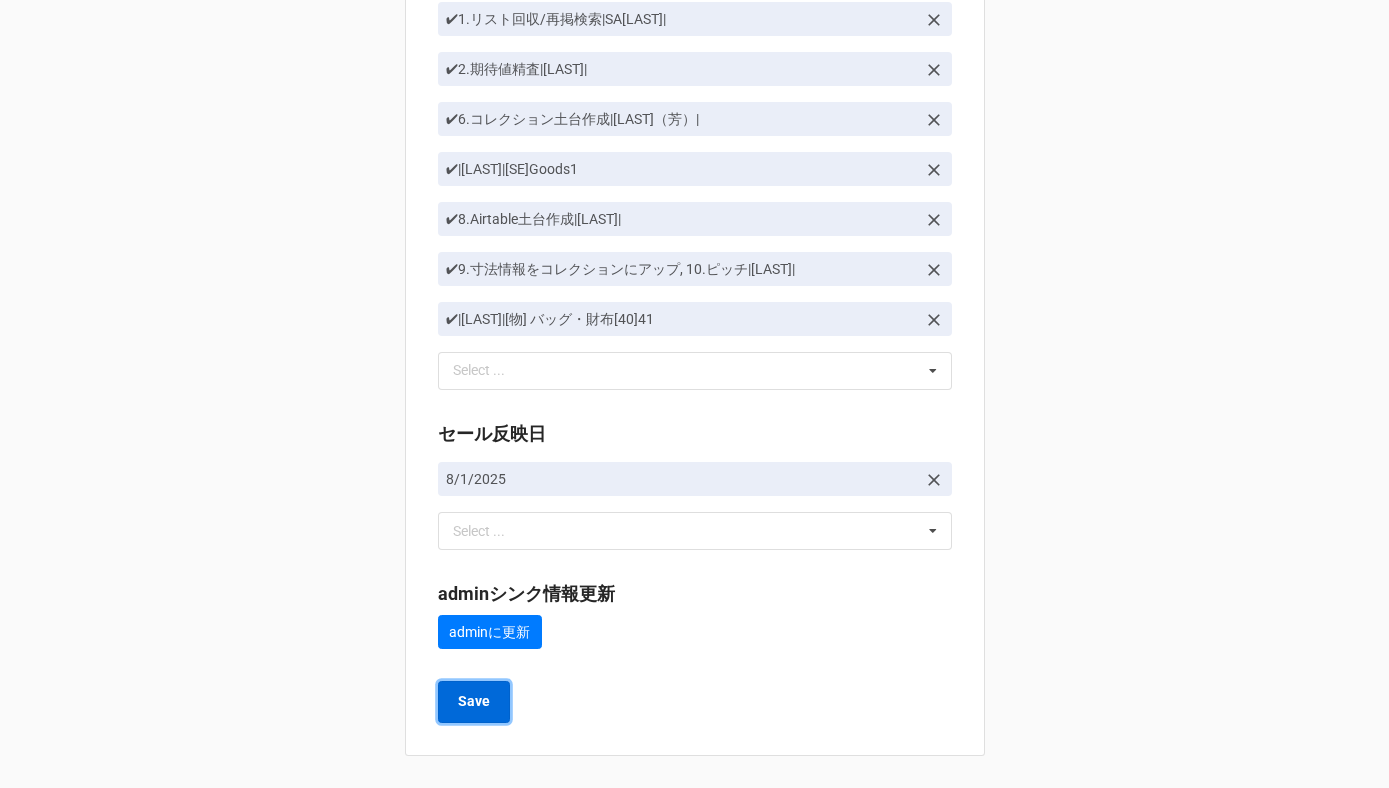 click on "Save" at bounding box center [474, 701] 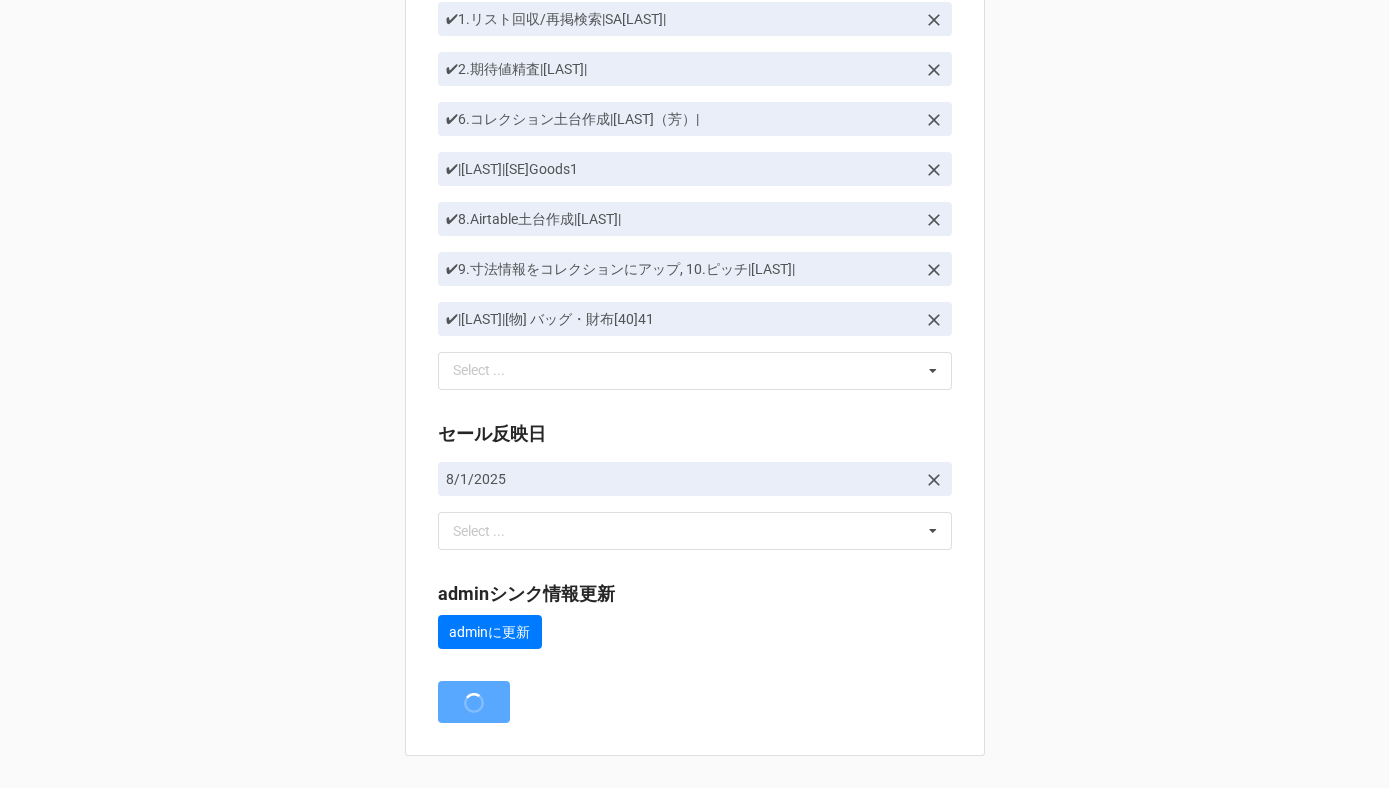 scroll, scrollTop: 0, scrollLeft: 0, axis: both 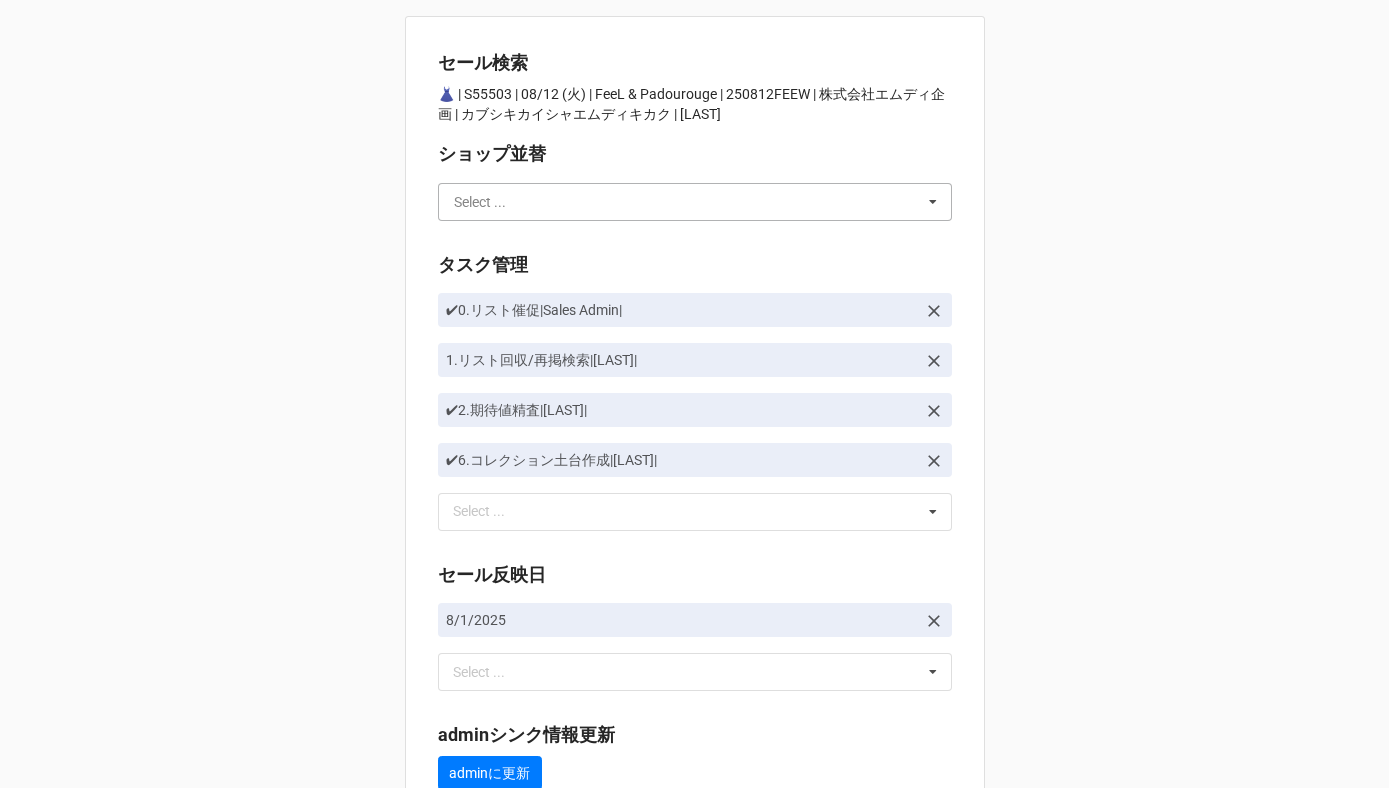 click at bounding box center [696, 202] 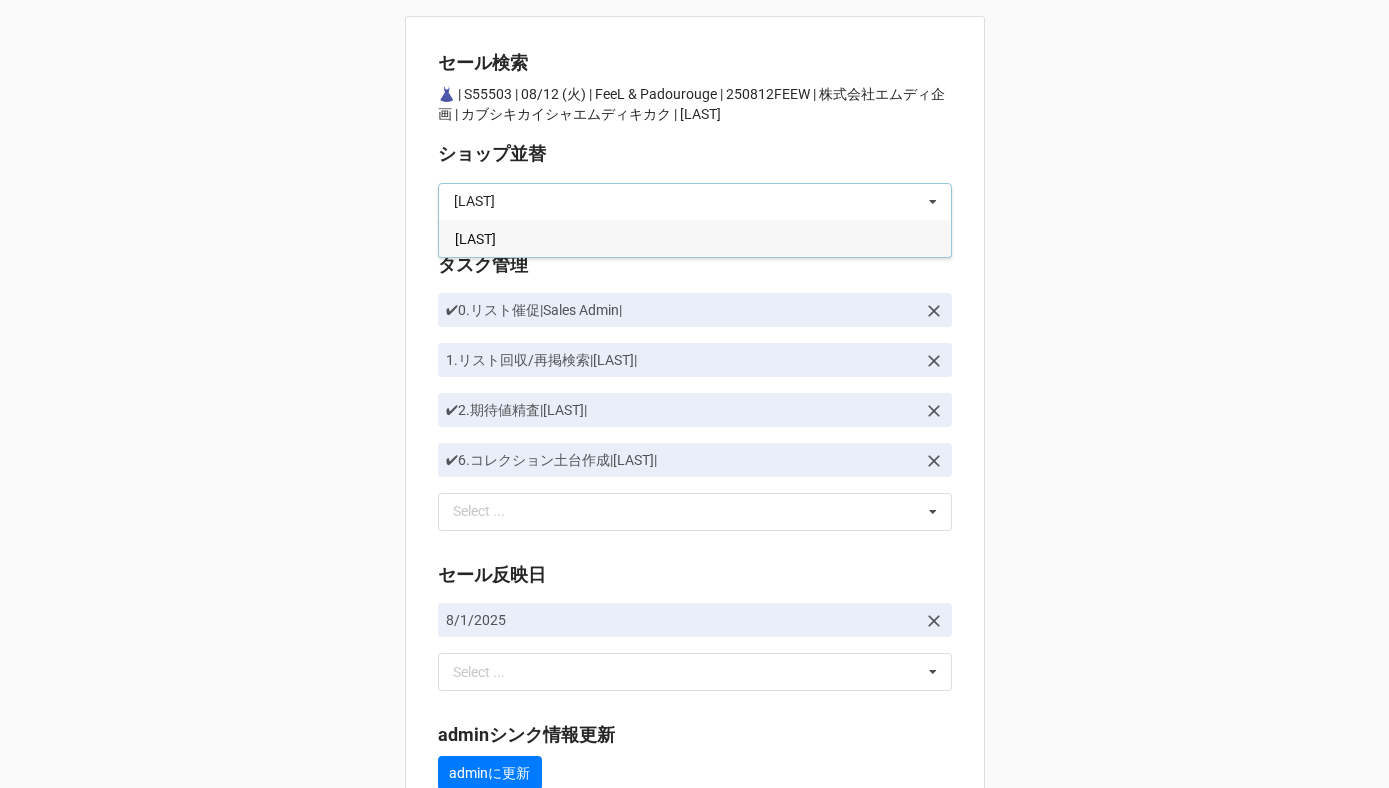 type on "[LAST]" 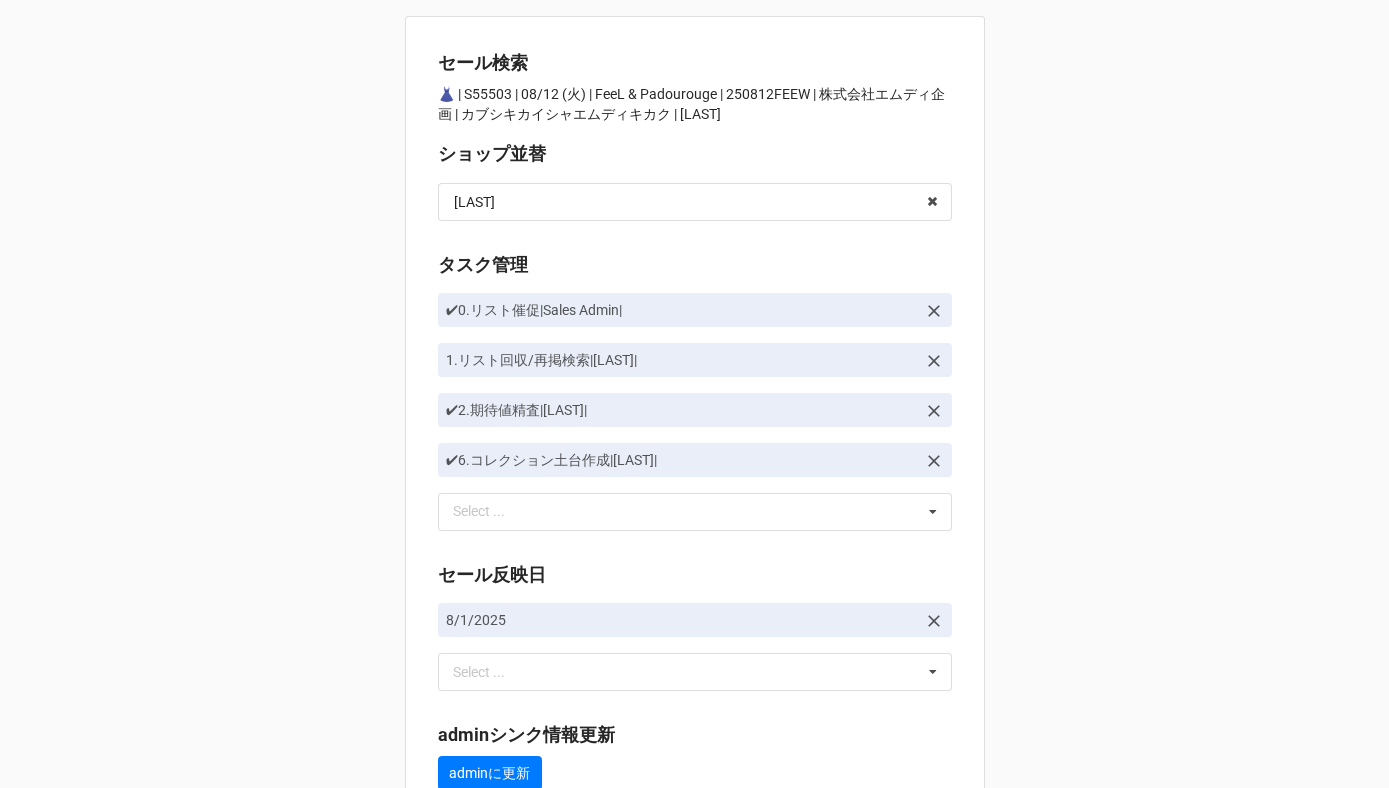 scroll, scrollTop: 141, scrollLeft: 0, axis: vertical 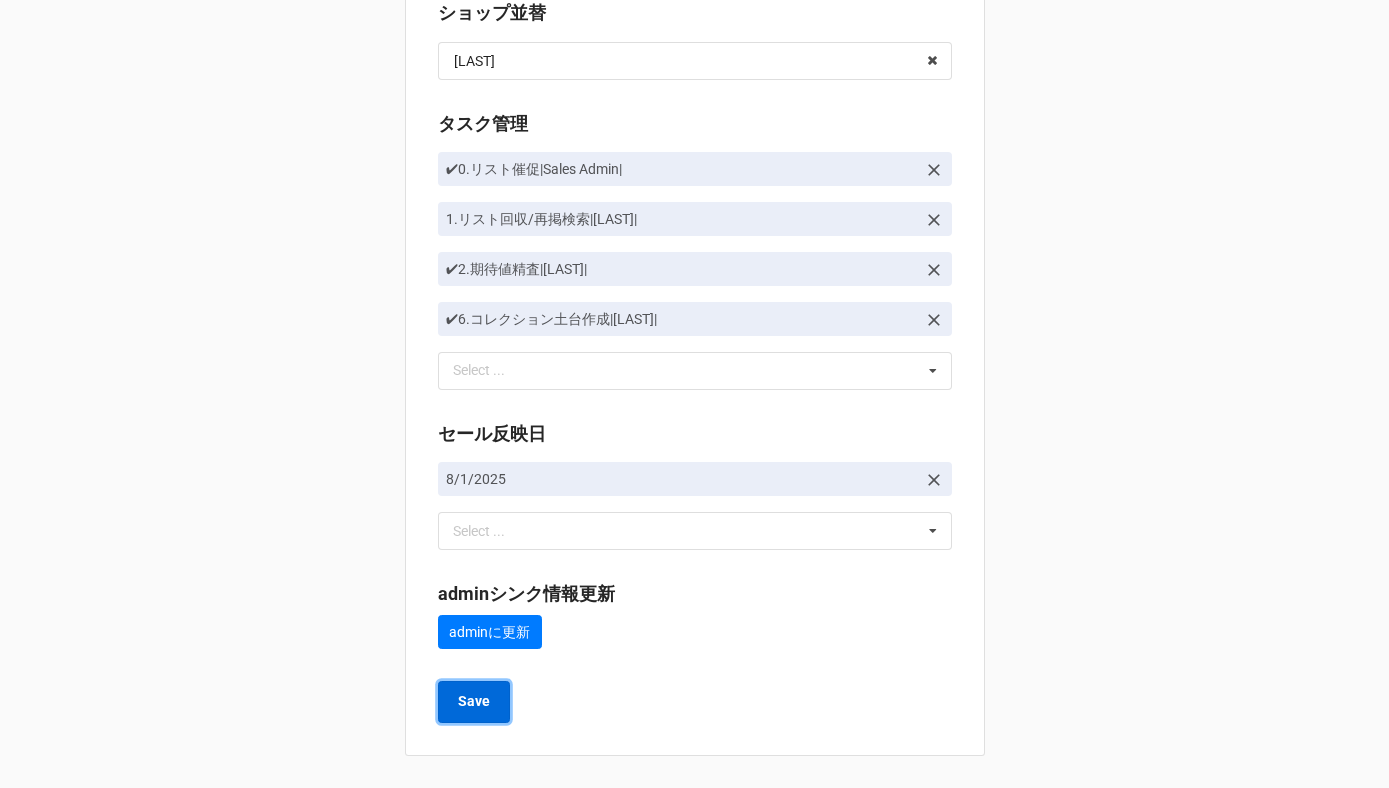 click on "Save" at bounding box center (474, 702) 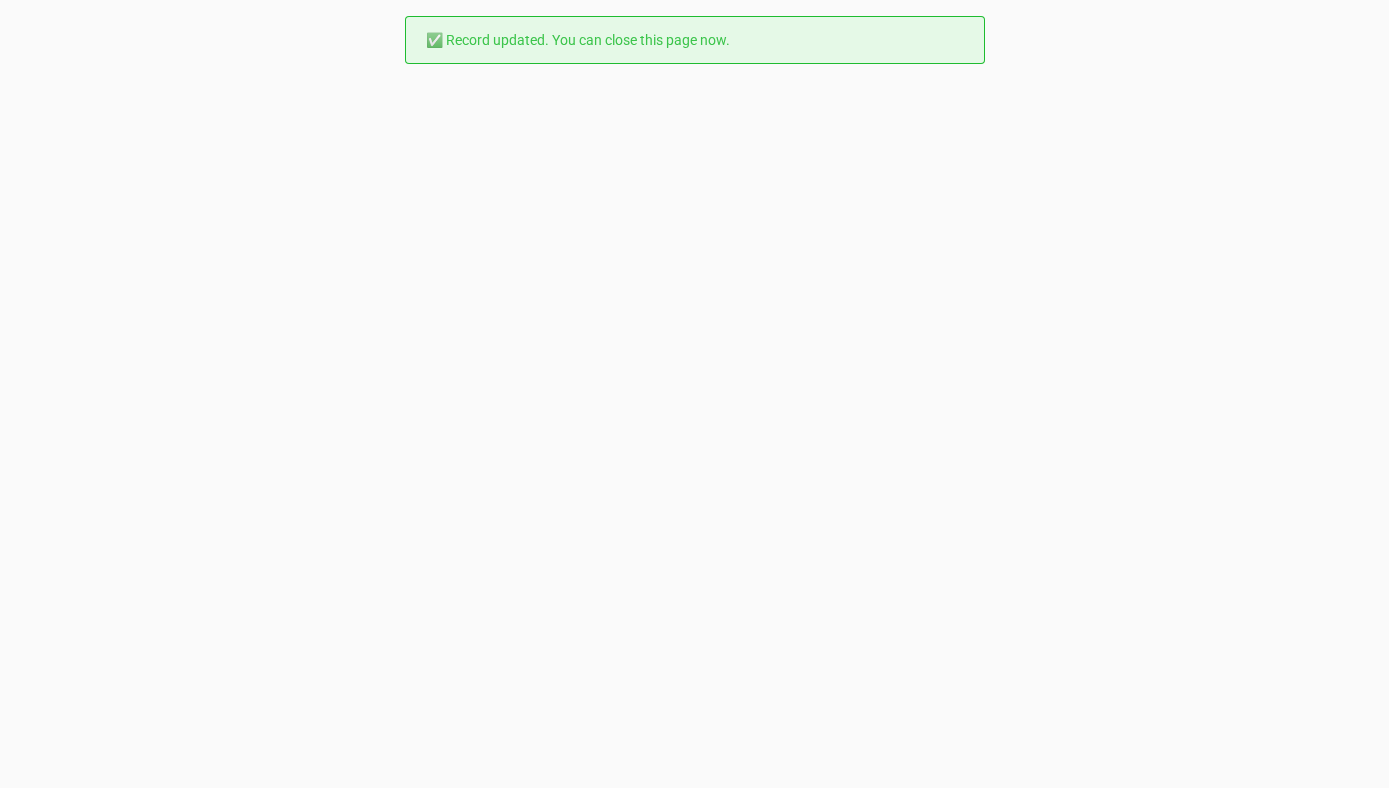 scroll, scrollTop: 0, scrollLeft: 0, axis: both 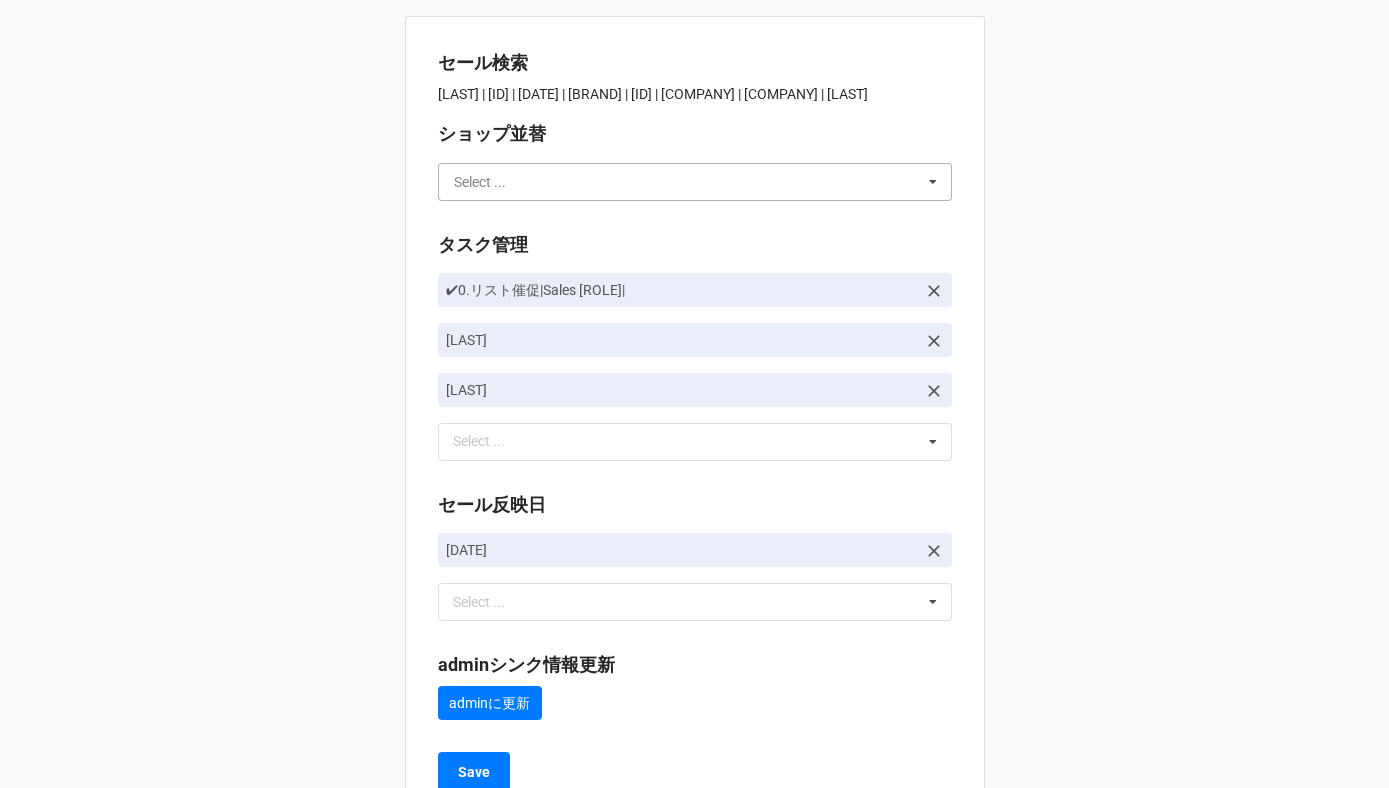 click at bounding box center [696, 182] 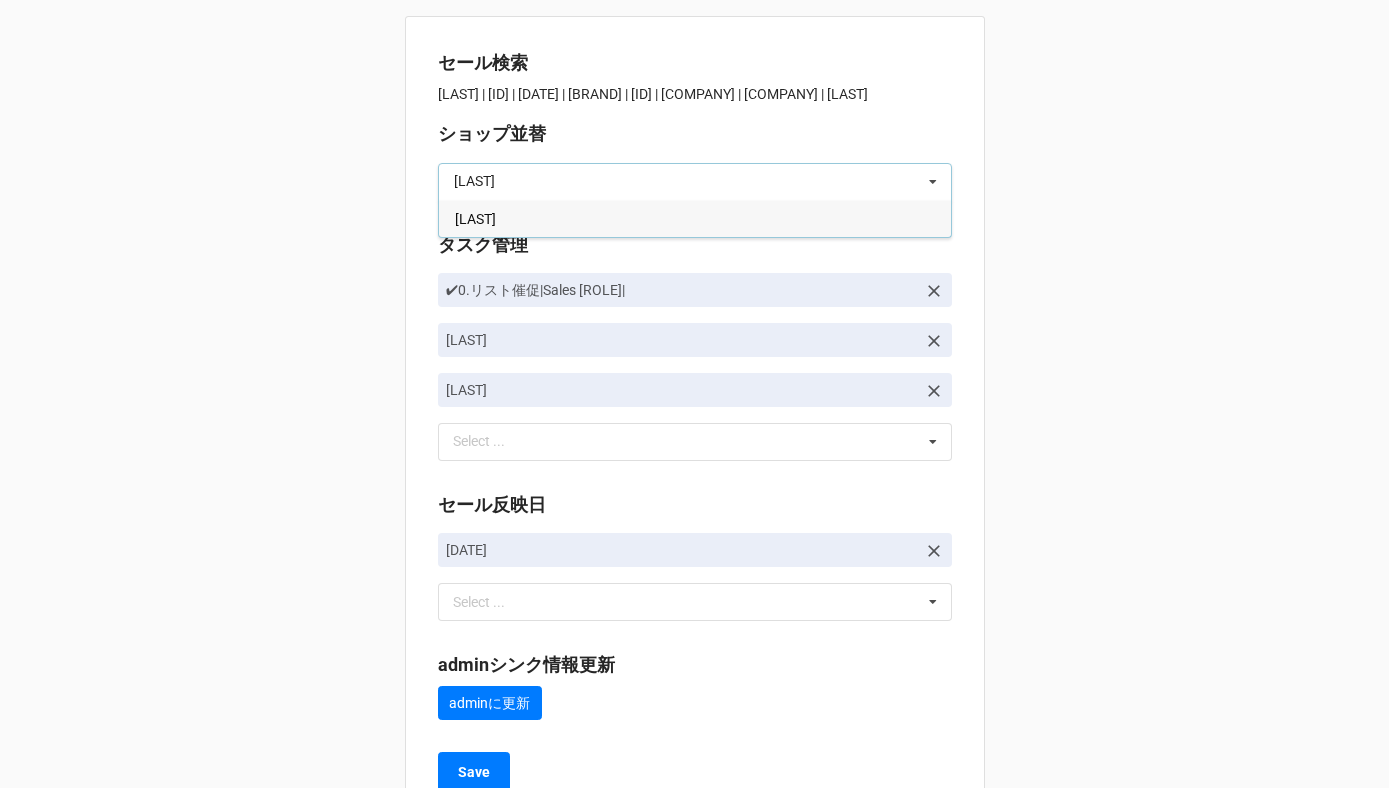 type on "[LAST]" 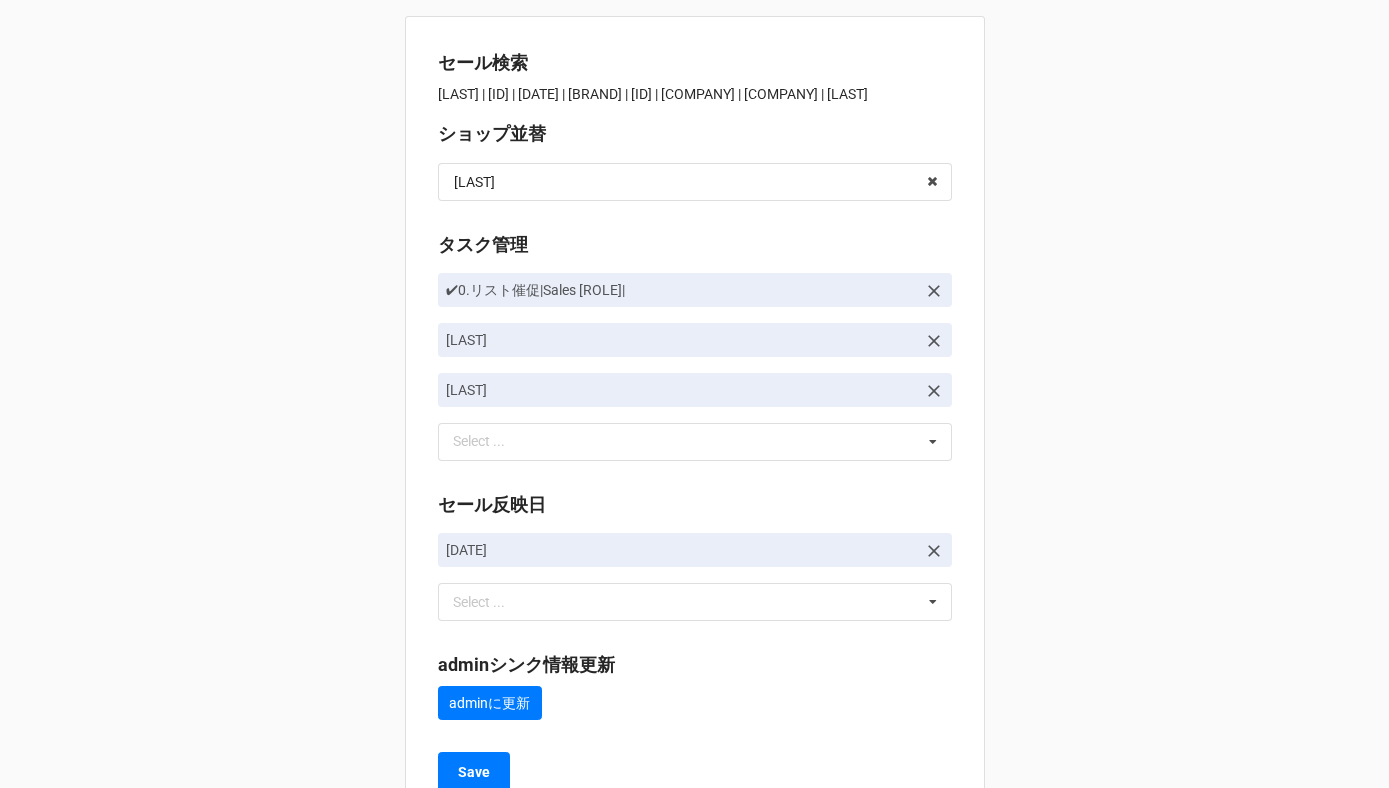 scroll, scrollTop: 91, scrollLeft: 0, axis: vertical 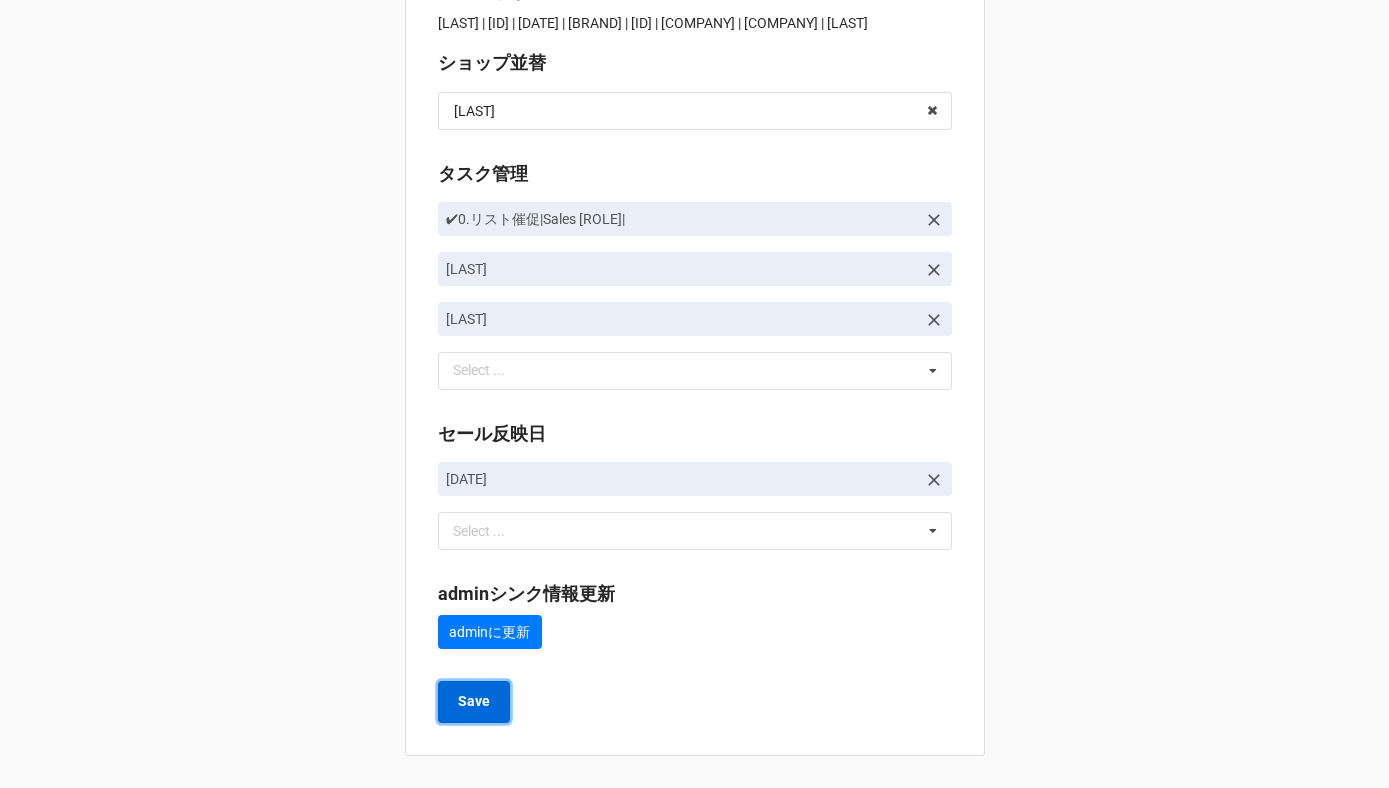 click on "Save" at bounding box center (474, 702) 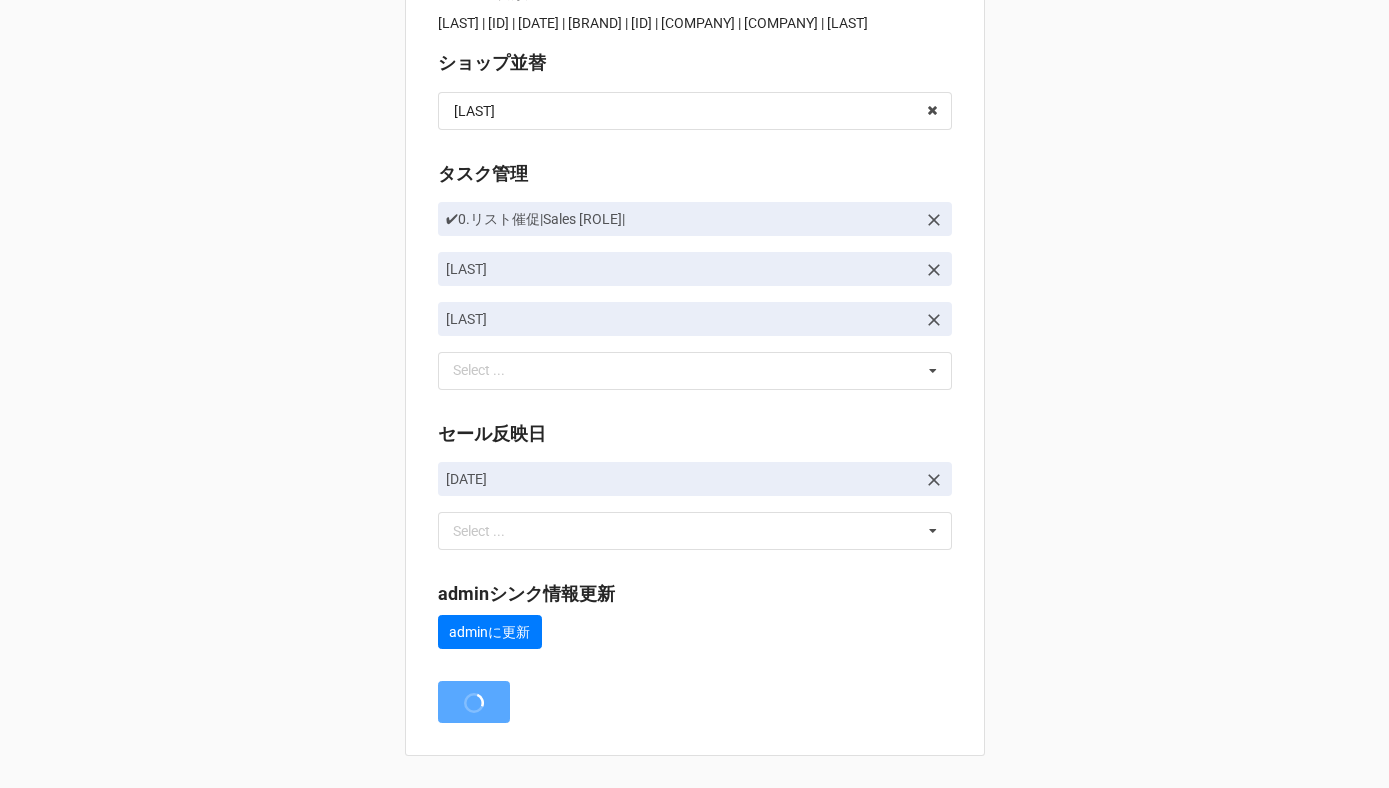 scroll, scrollTop: 0, scrollLeft: 0, axis: both 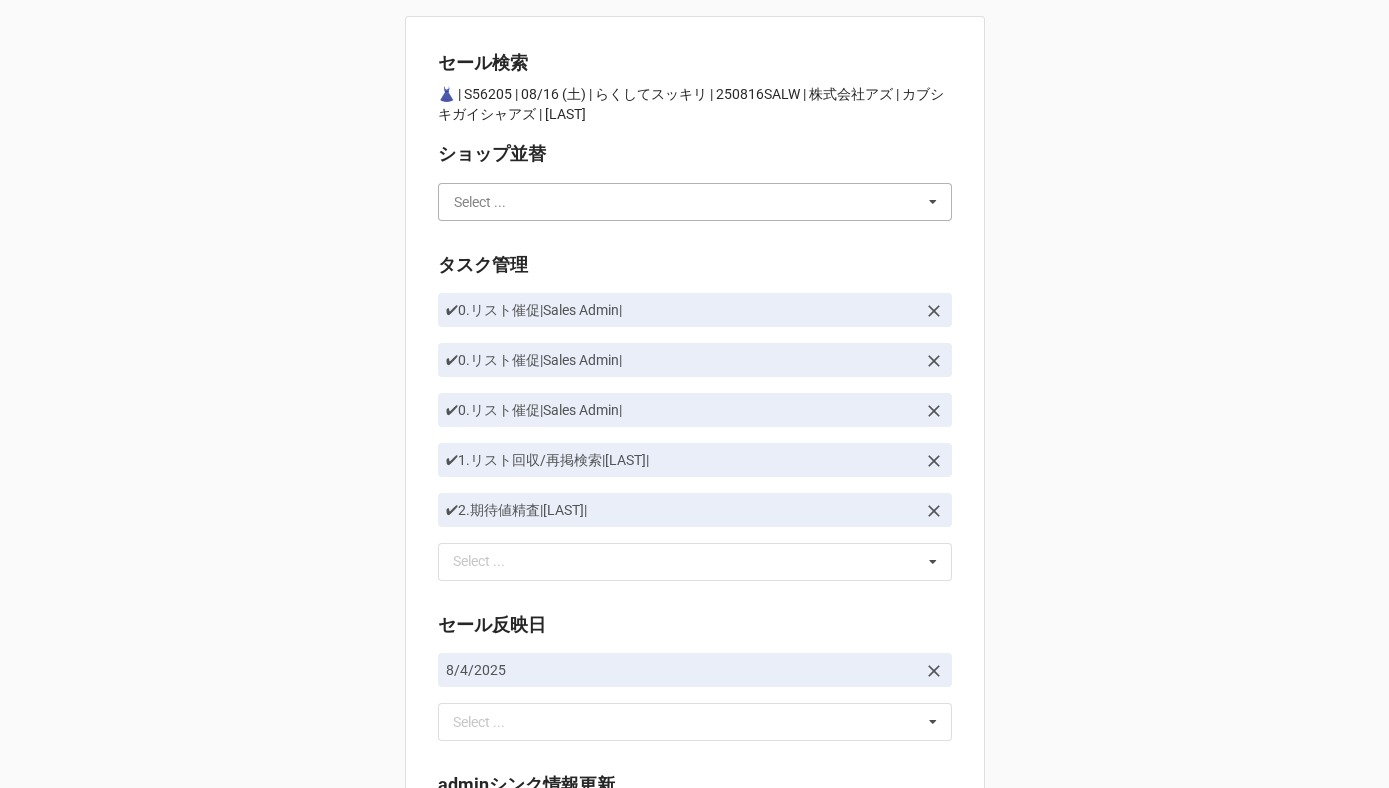 click at bounding box center (696, 202) 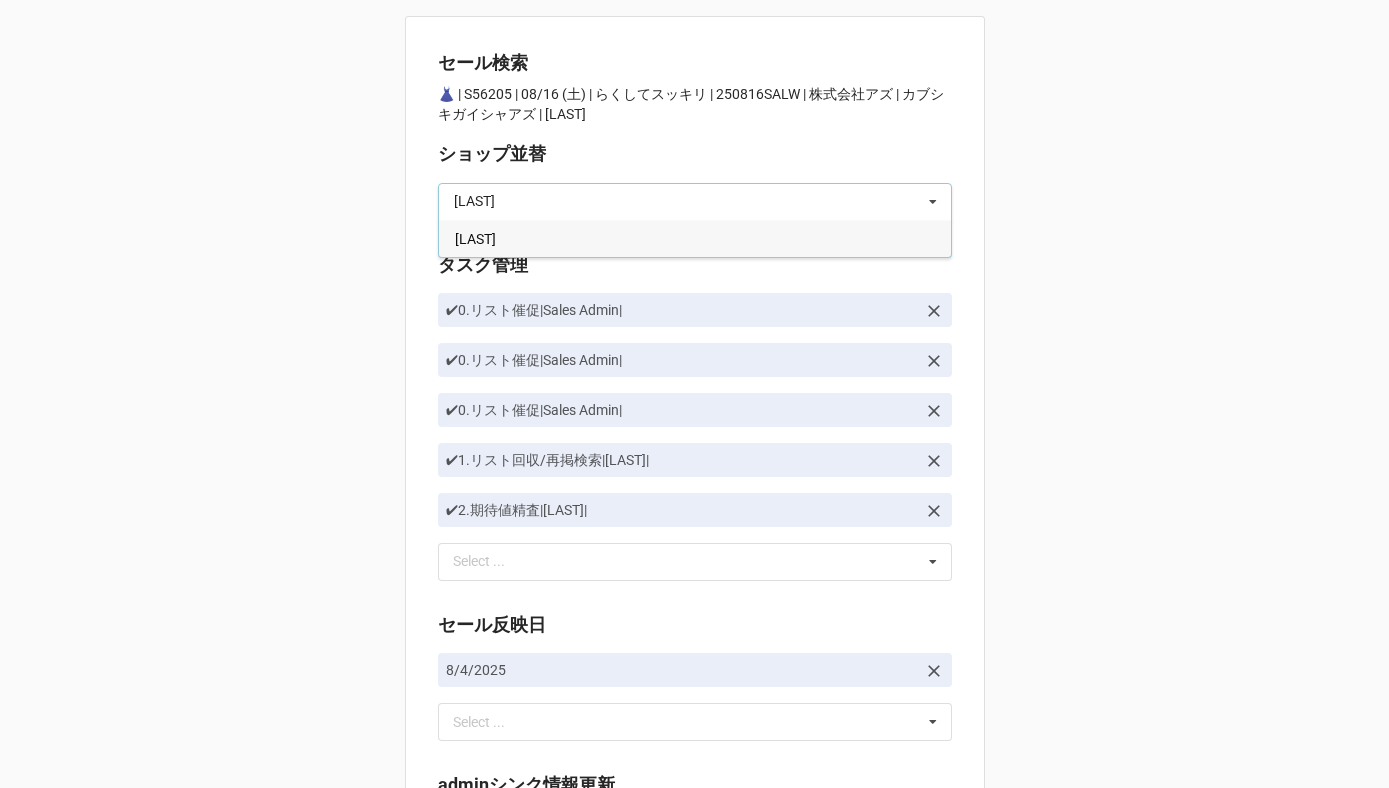 type on "[LAST]" 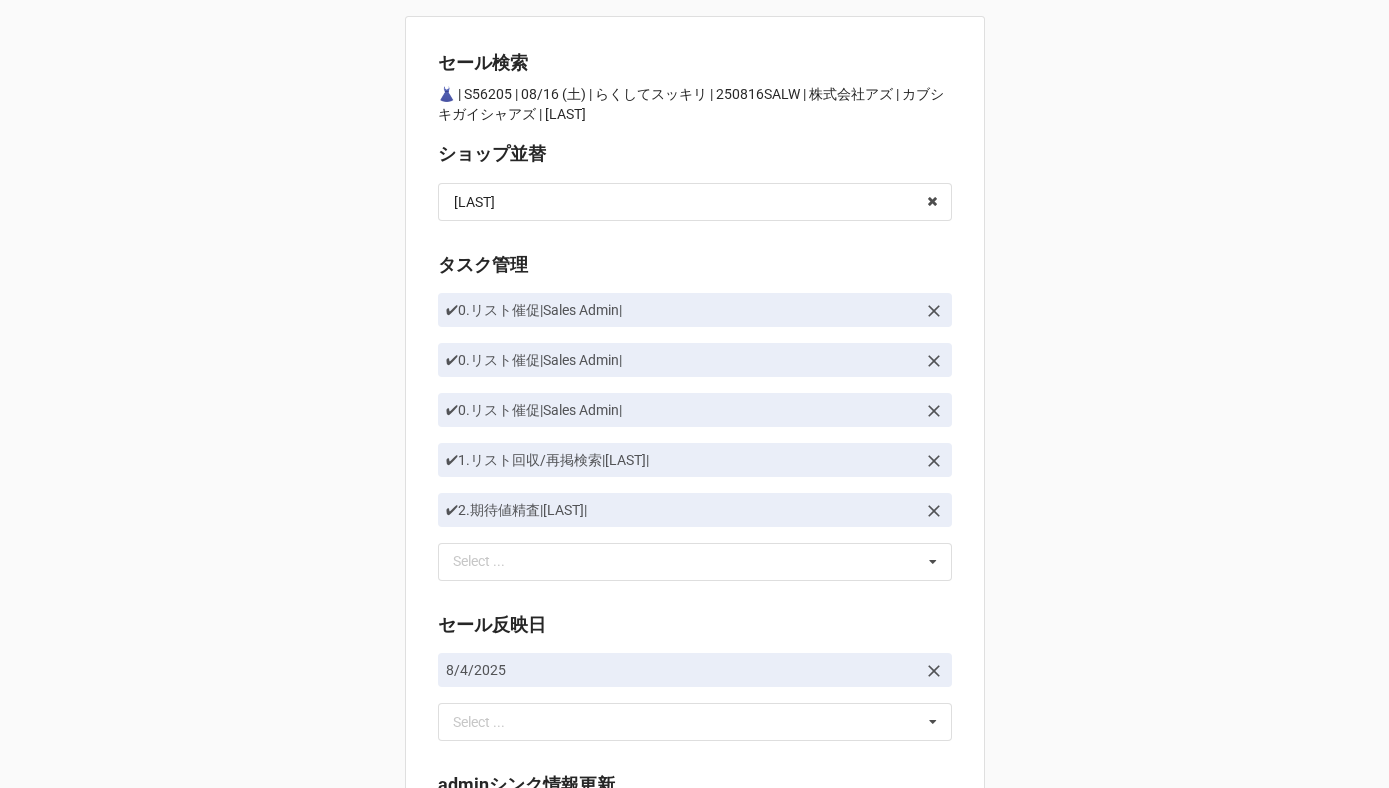scroll, scrollTop: 191, scrollLeft: 0, axis: vertical 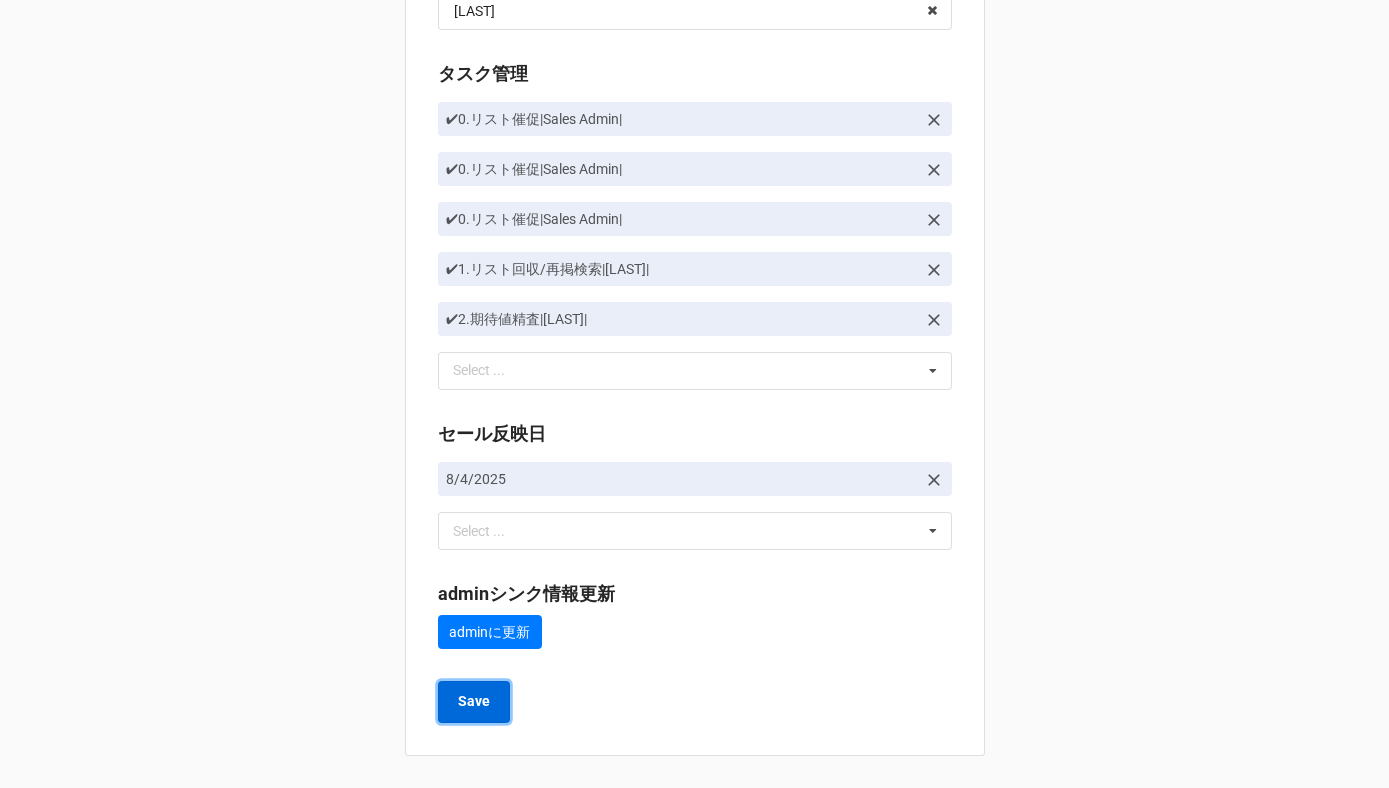 click on "Save" at bounding box center [474, 701] 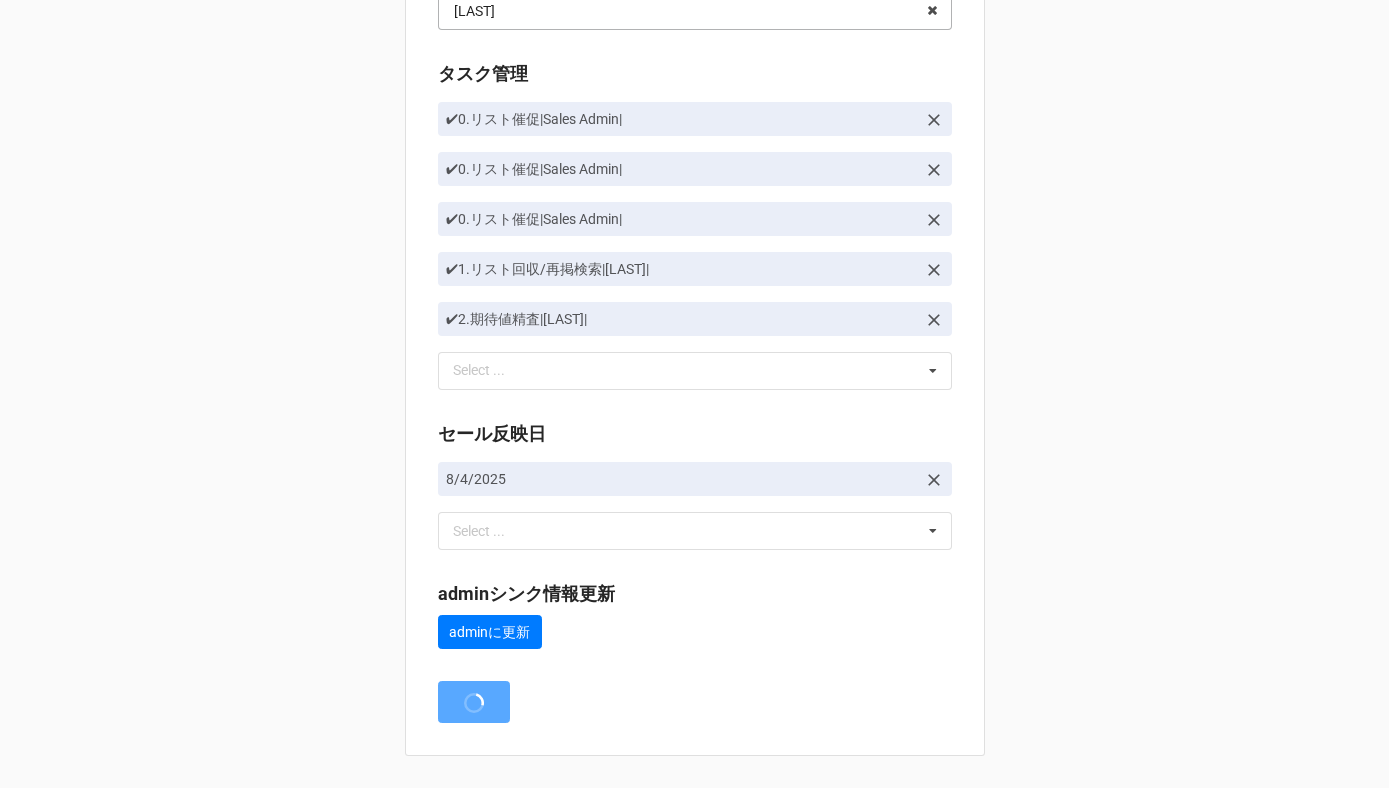 scroll, scrollTop: 0, scrollLeft: 0, axis: both 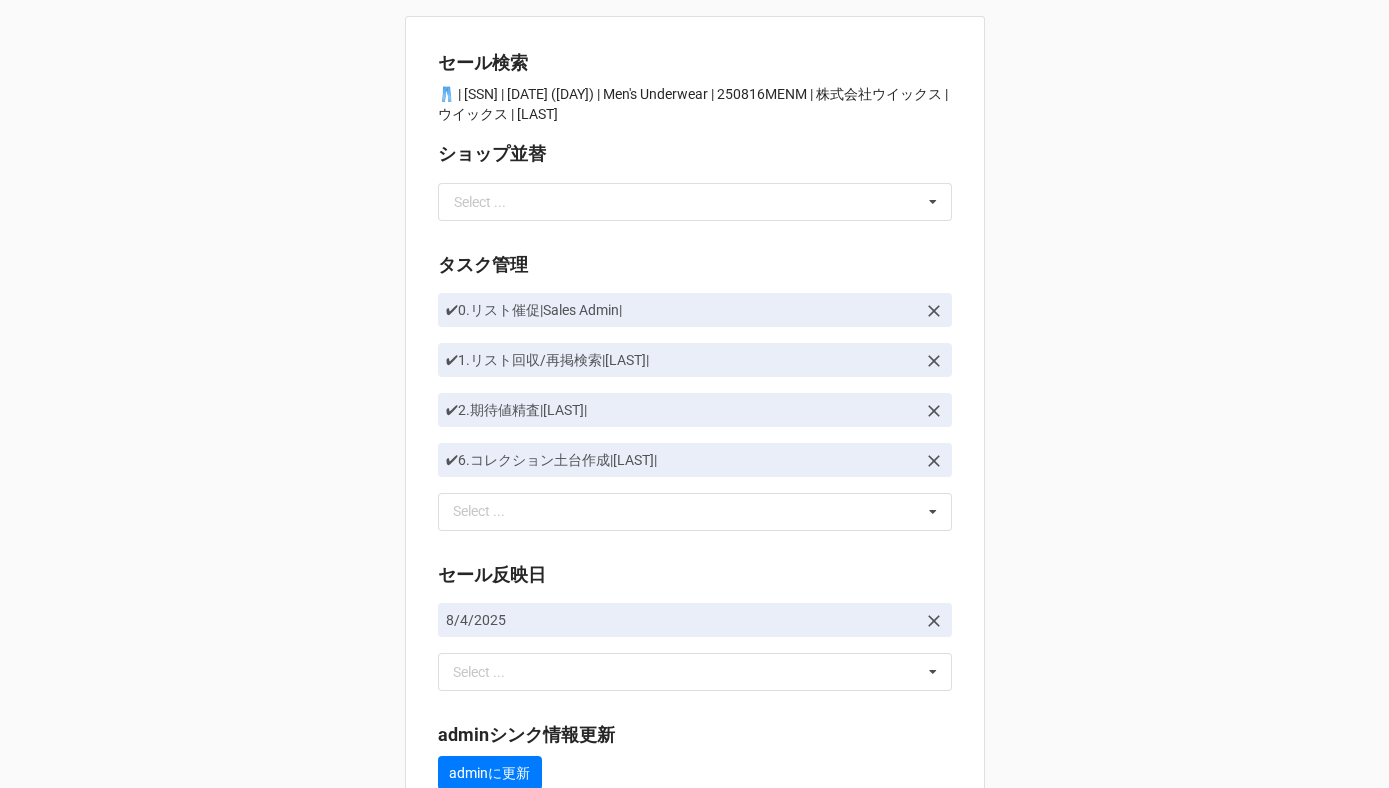 click on "ショップ並替" at bounding box center (695, 161) 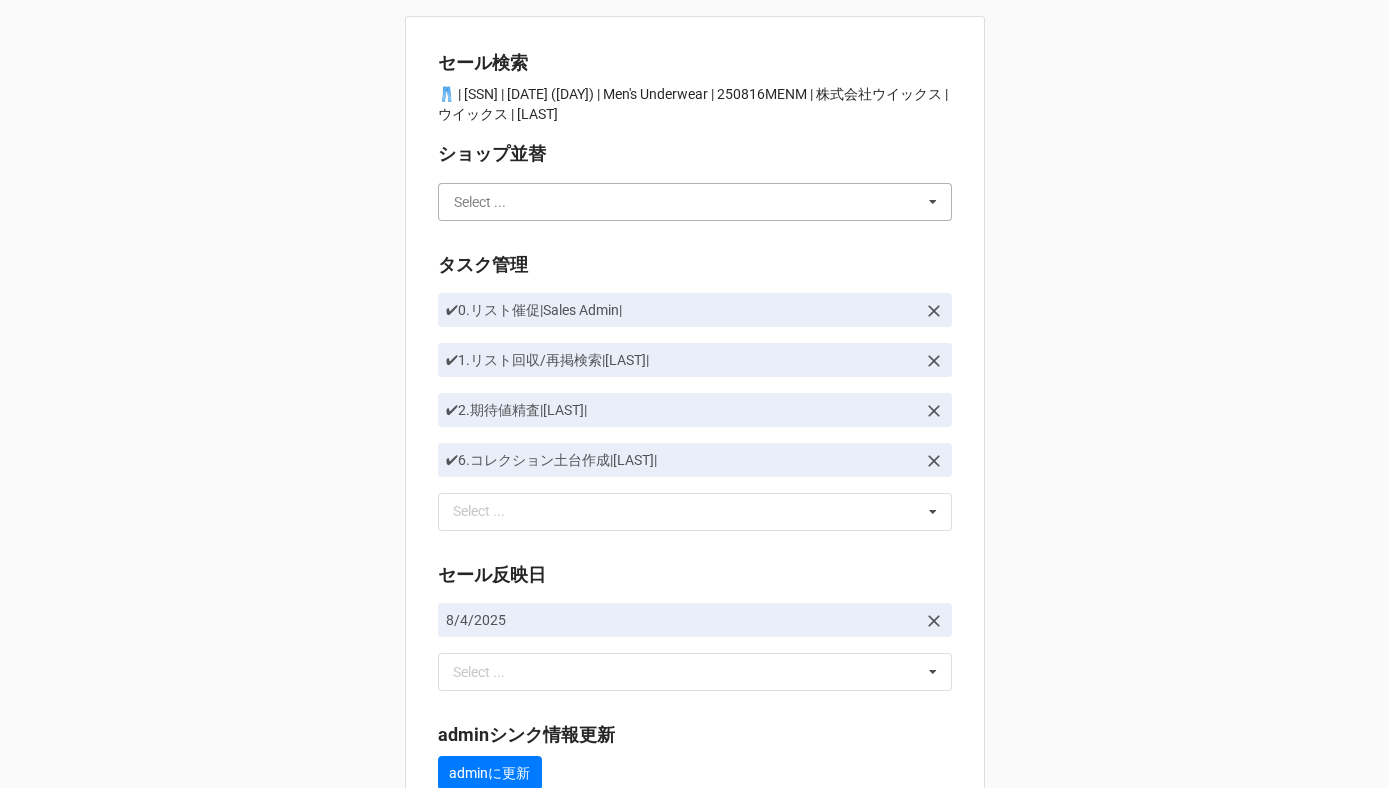 click at bounding box center [696, 202] 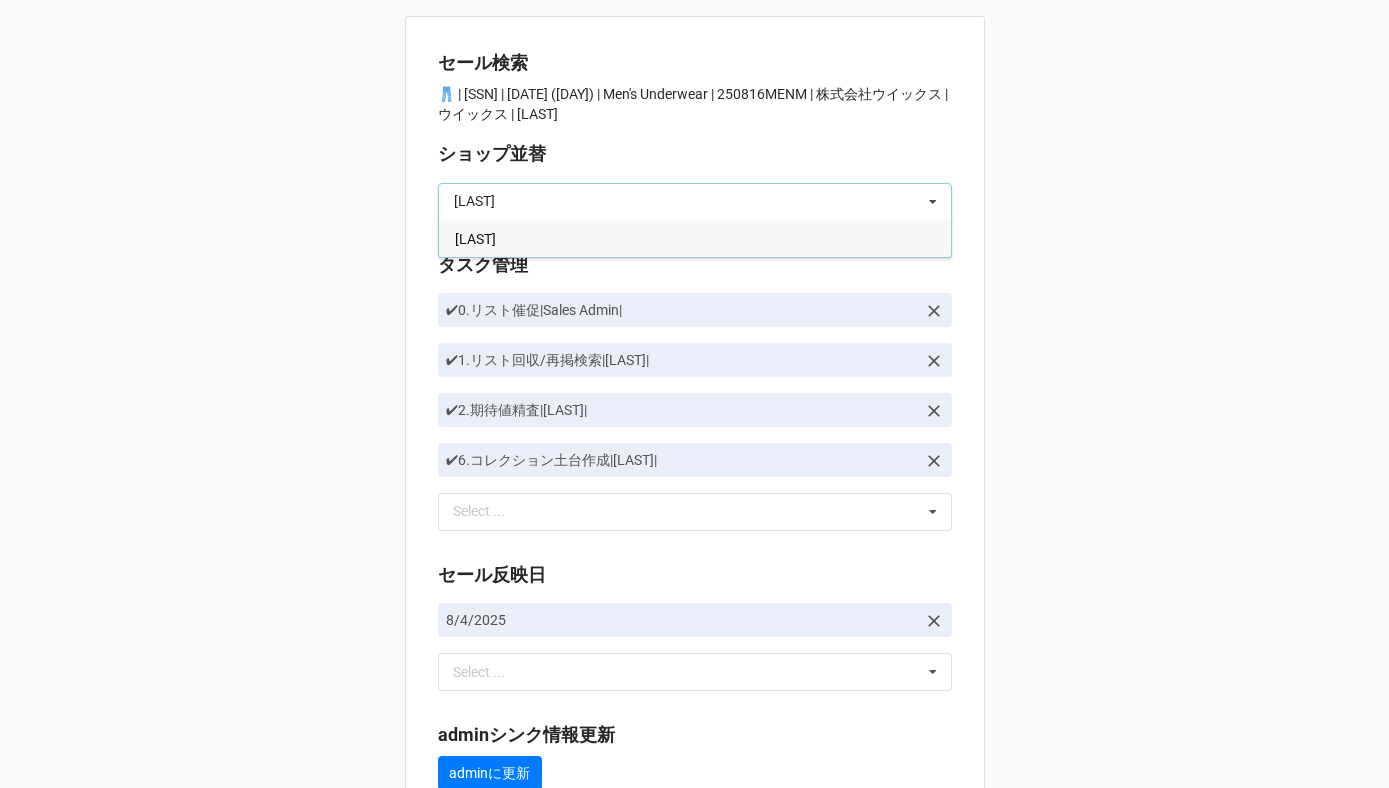 type on "[LAST]" 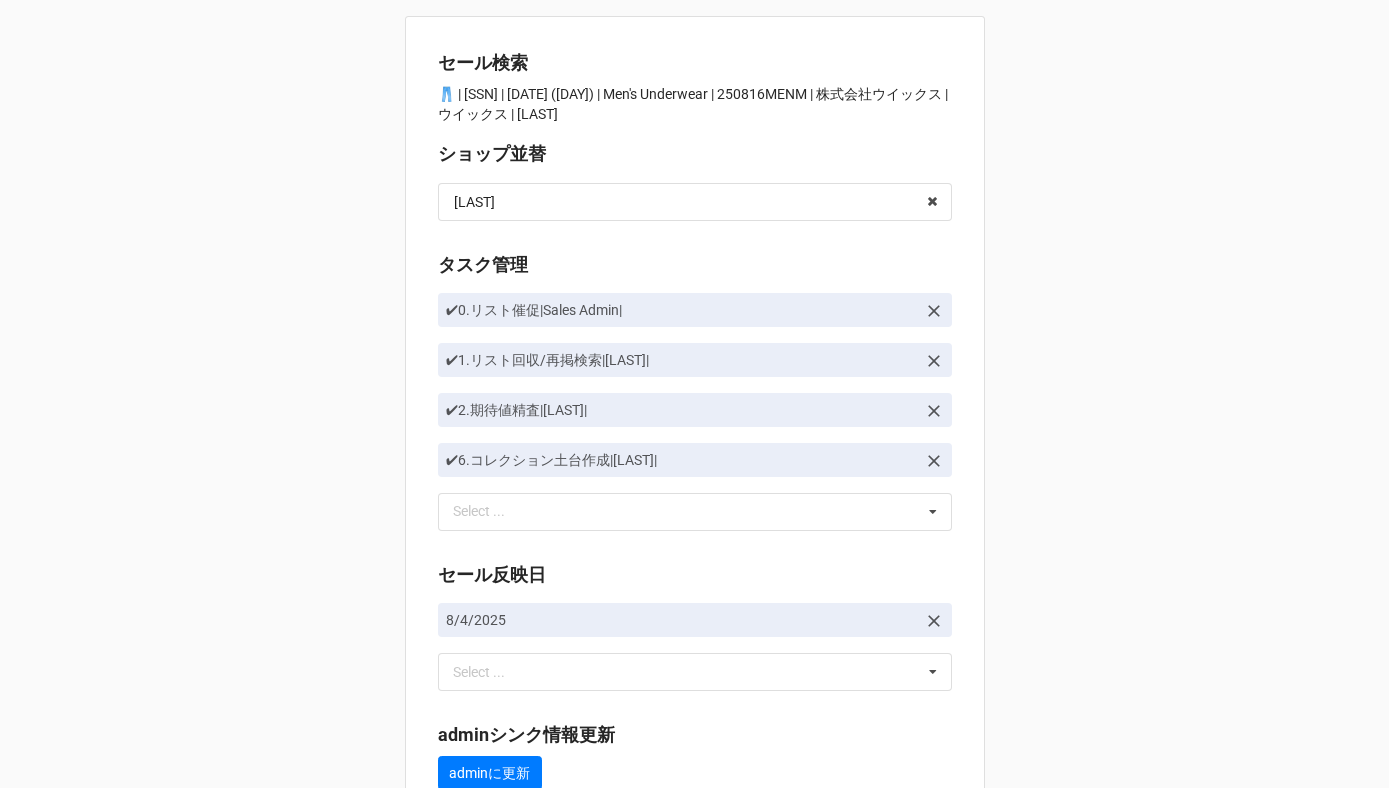 scroll, scrollTop: 141, scrollLeft: 0, axis: vertical 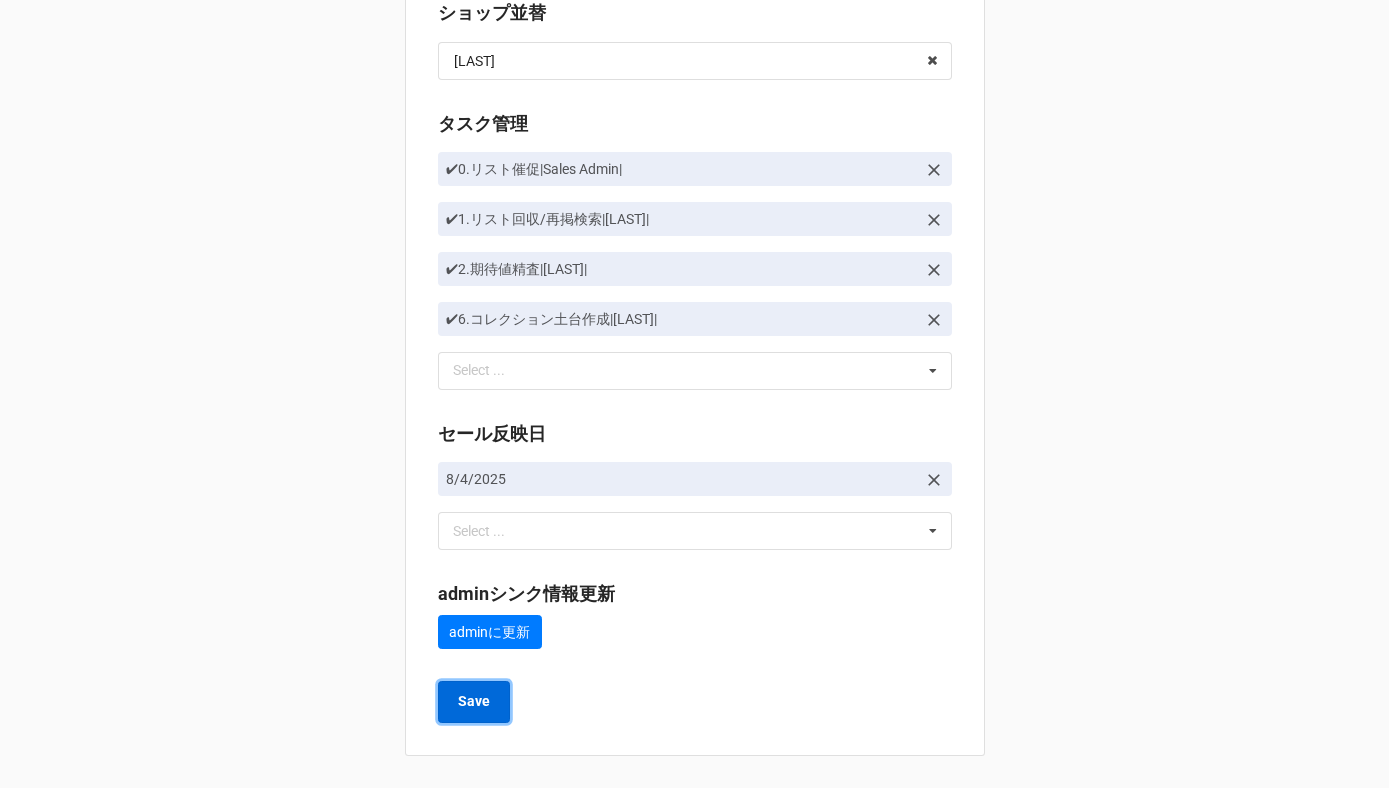 click on "Save" at bounding box center (474, 701) 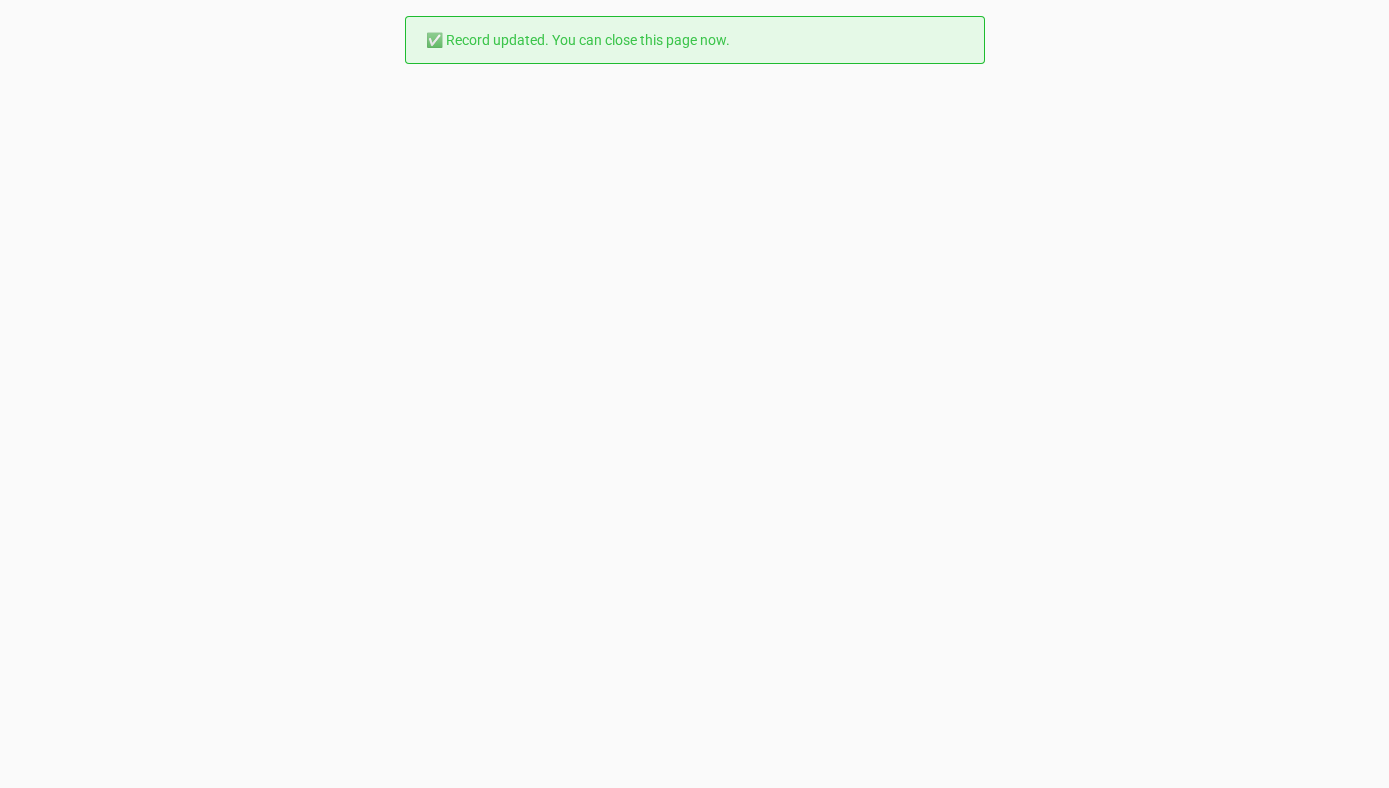 scroll, scrollTop: 0, scrollLeft: 0, axis: both 